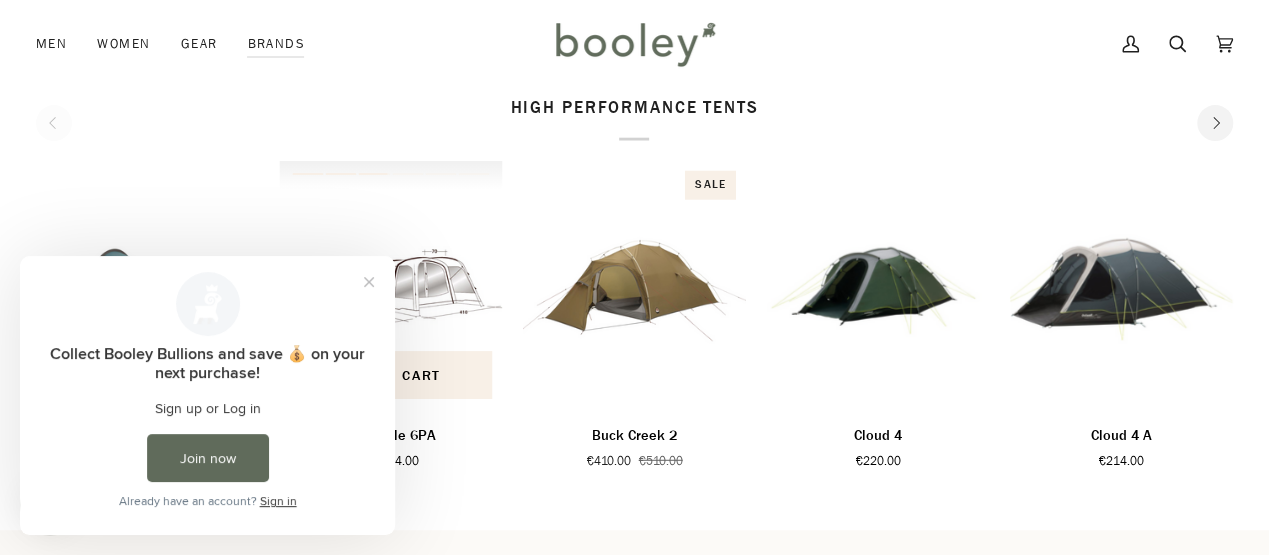 scroll, scrollTop: 0, scrollLeft: 0, axis: both 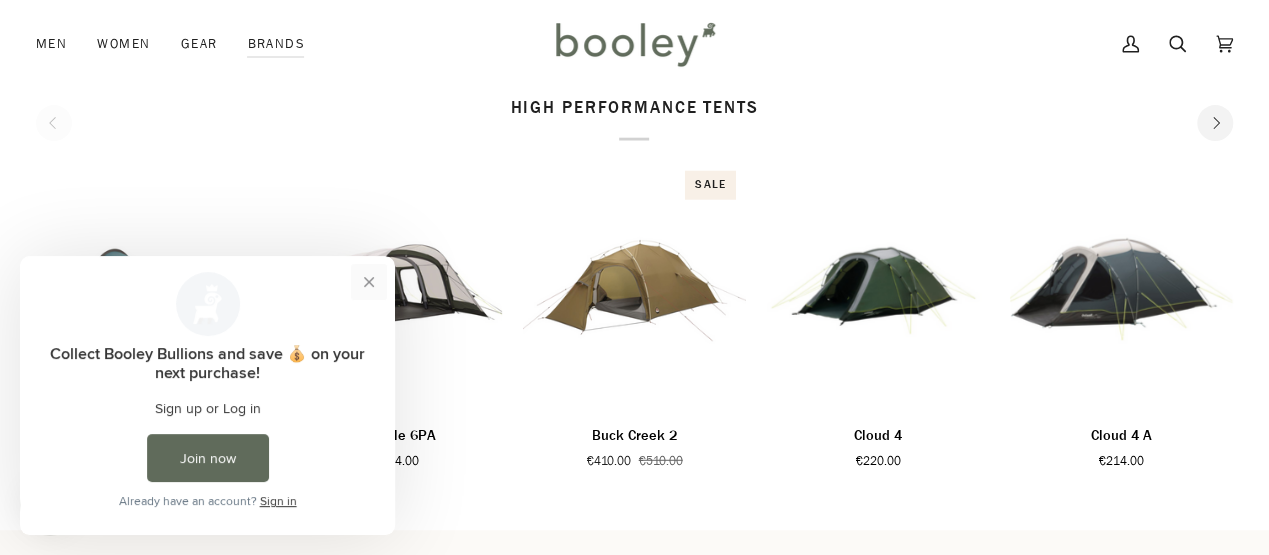click at bounding box center [369, 282] 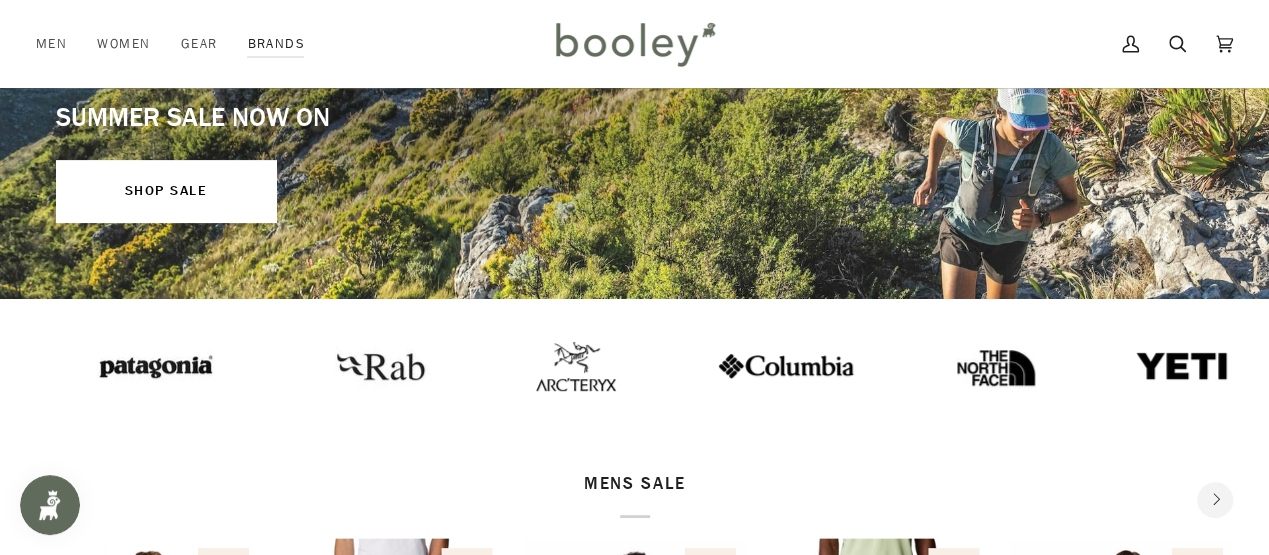scroll, scrollTop: 0, scrollLeft: 0, axis: both 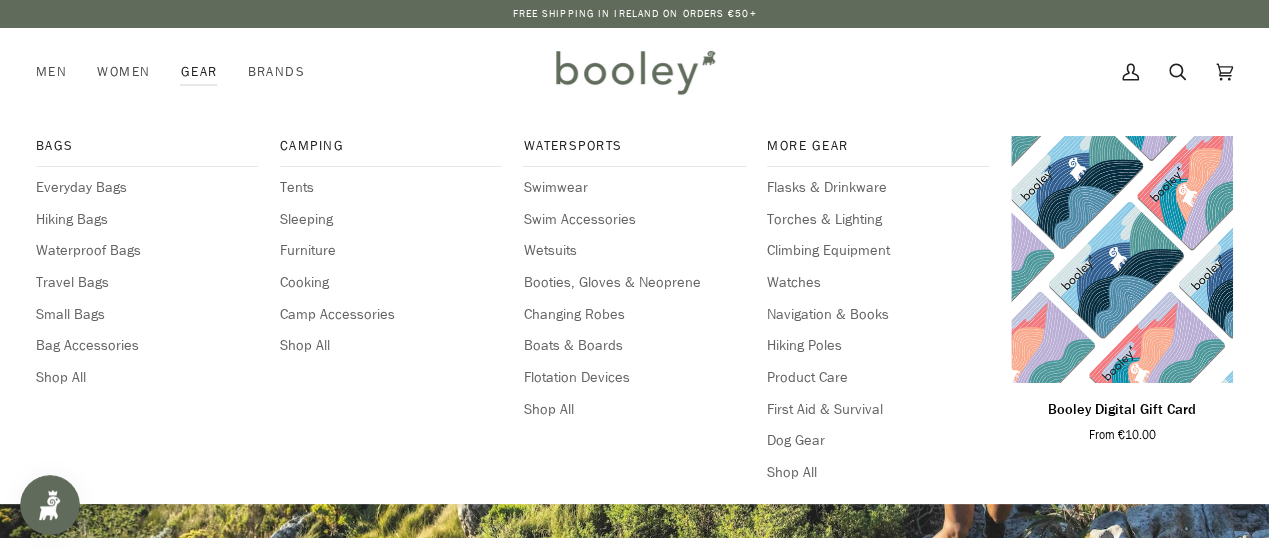 click on "Gear" at bounding box center [199, 72] 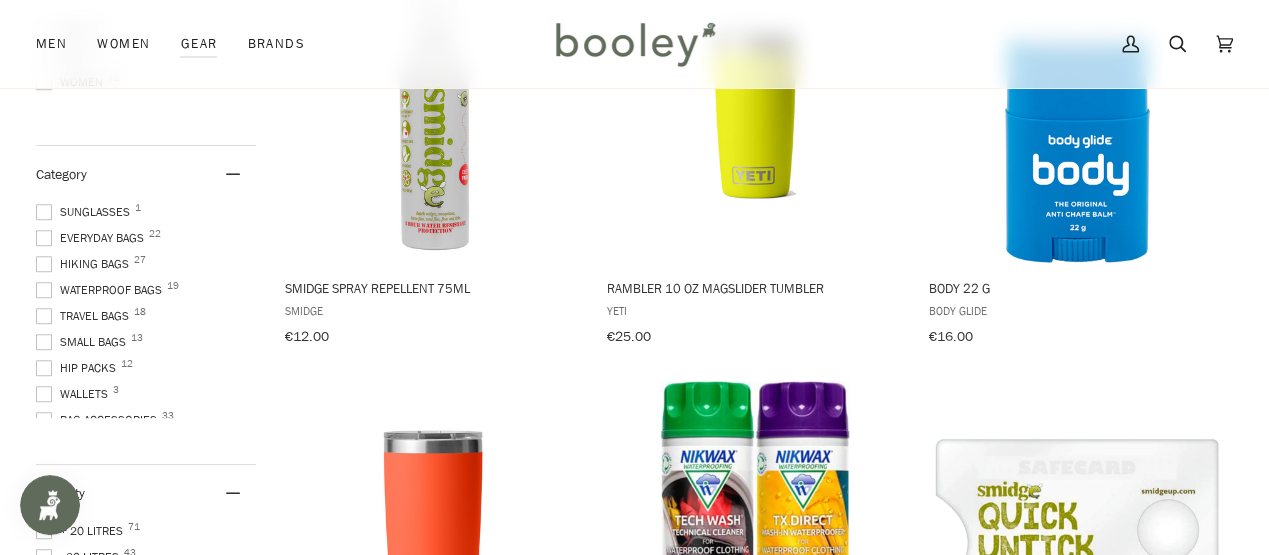 scroll, scrollTop: 400, scrollLeft: 0, axis: vertical 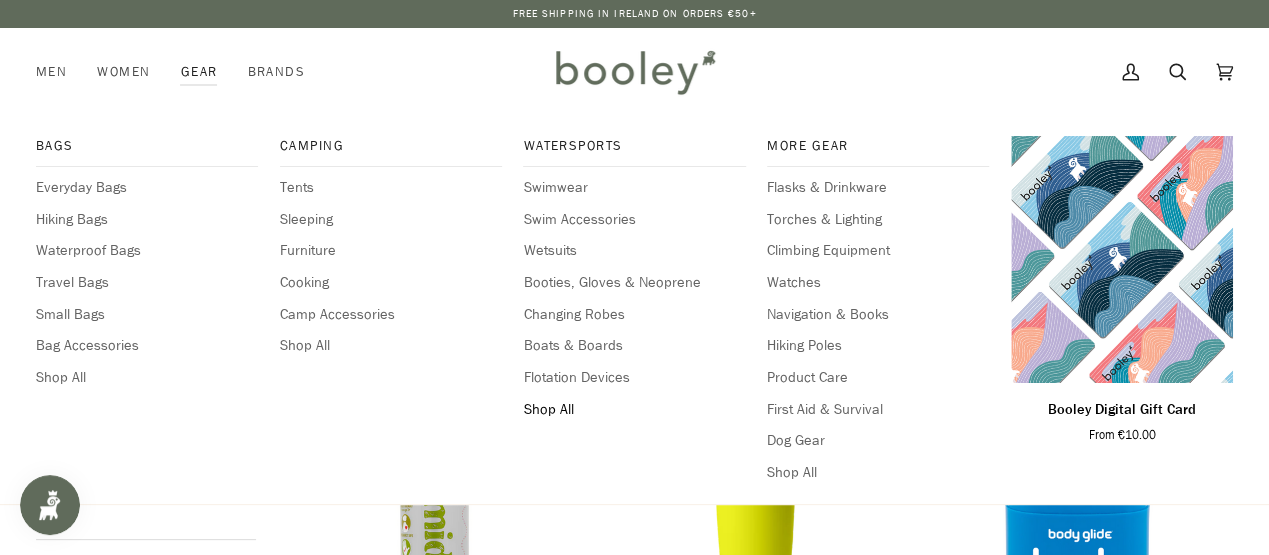 click on "Shop All" at bounding box center (634, 410) 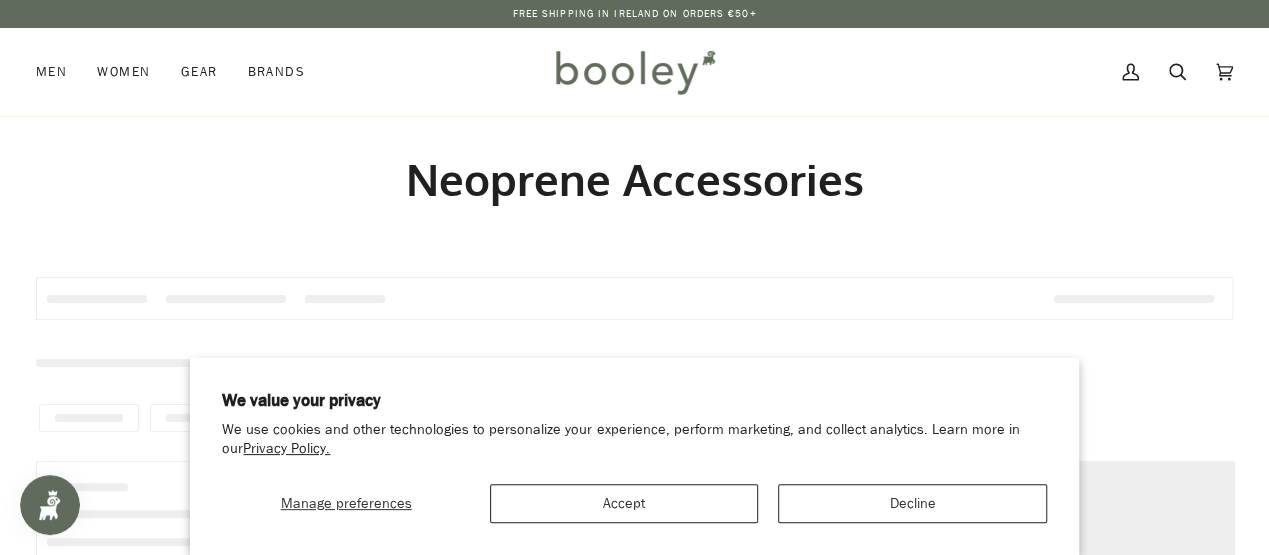 scroll, scrollTop: 0, scrollLeft: 0, axis: both 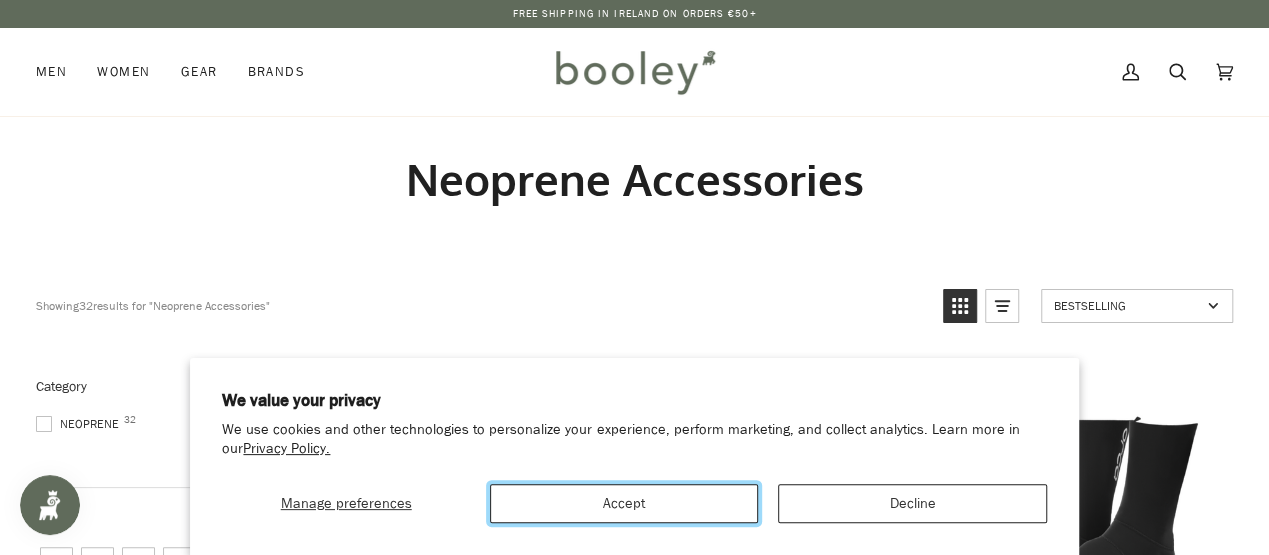 click on "Accept" at bounding box center [624, 503] 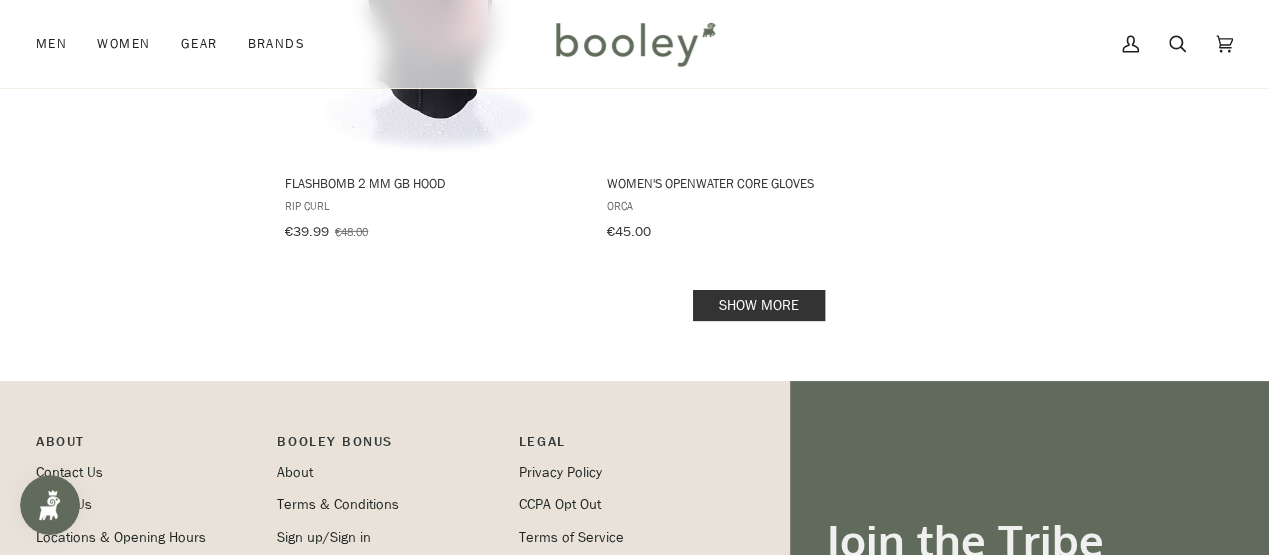 scroll, scrollTop: 2700, scrollLeft: 0, axis: vertical 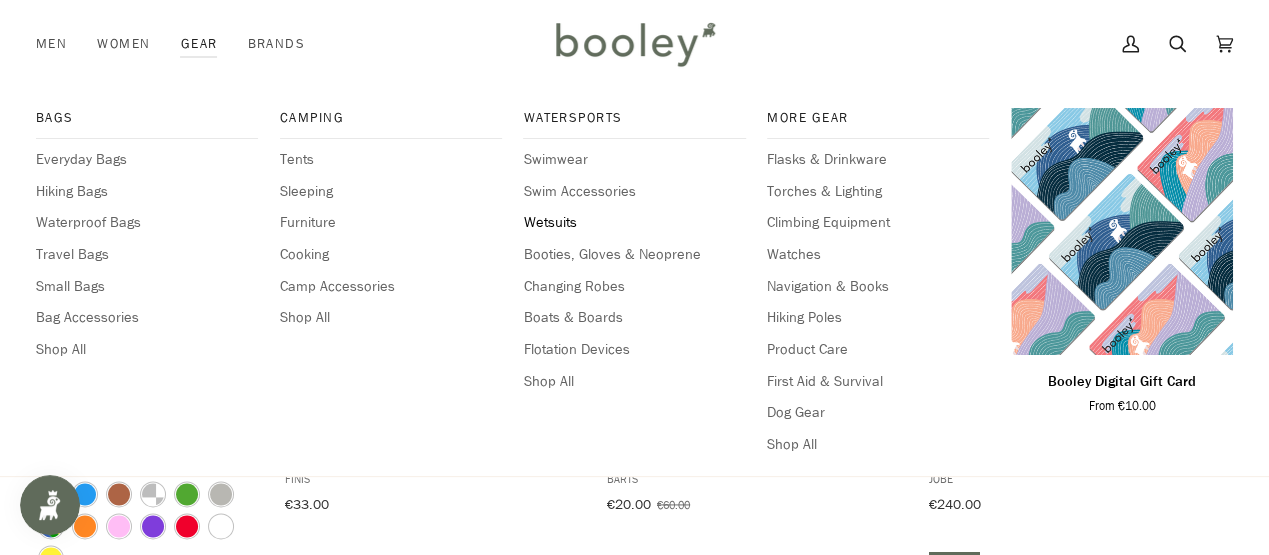 click on "Wetsuits" at bounding box center (634, 223) 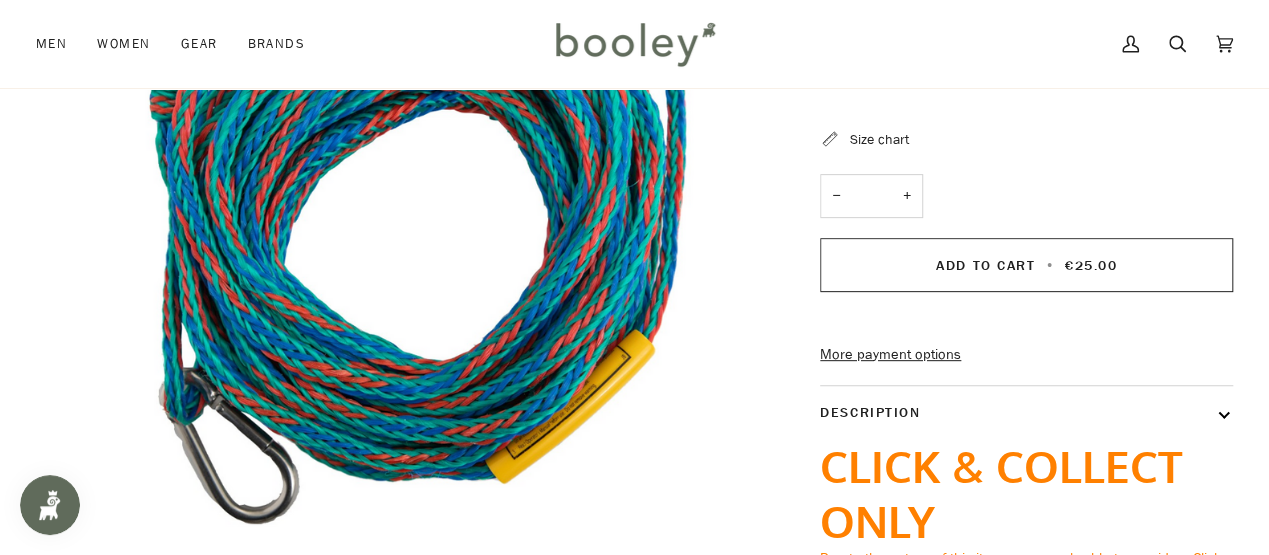 scroll, scrollTop: 300, scrollLeft: 0, axis: vertical 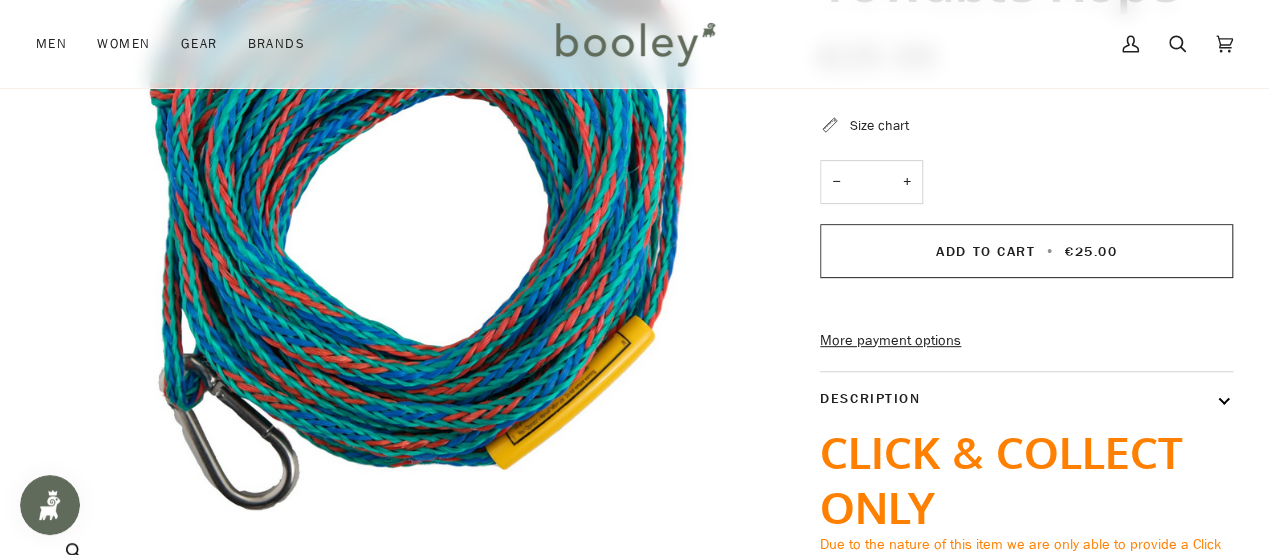click at bounding box center [410, 214] 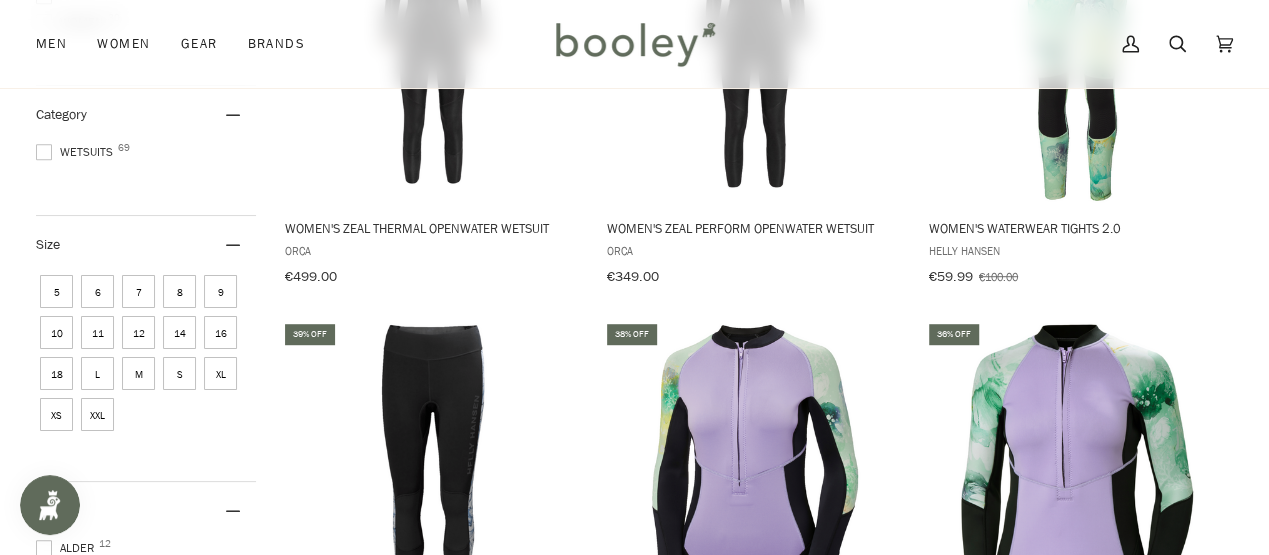scroll, scrollTop: 0, scrollLeft: 0, axis: both 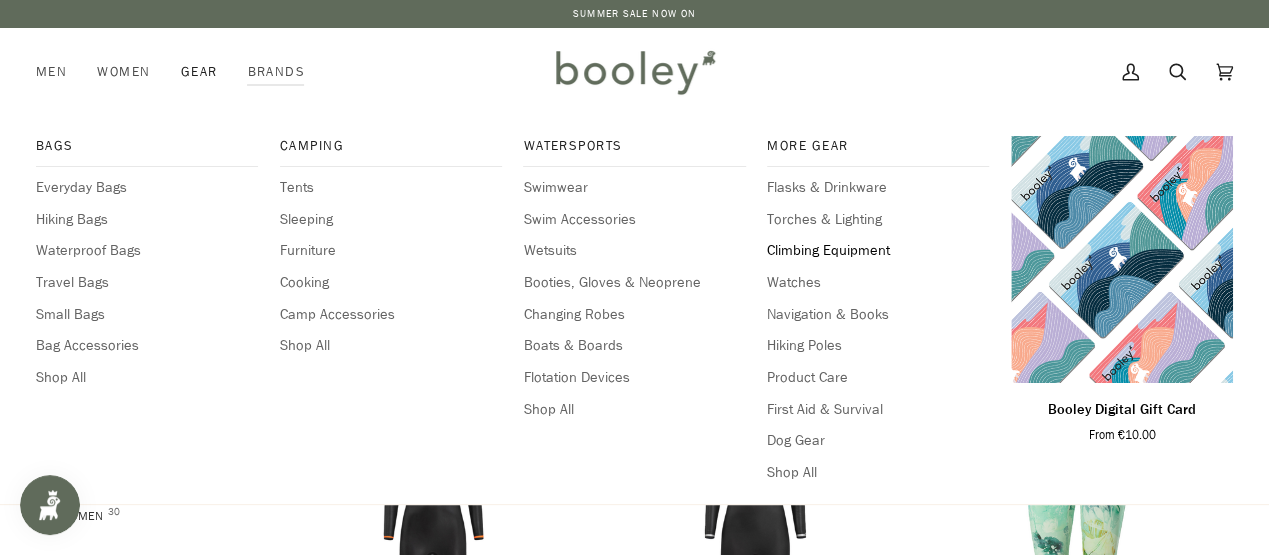 click on "Climbing Equipment" at bounding box center [878, 251] 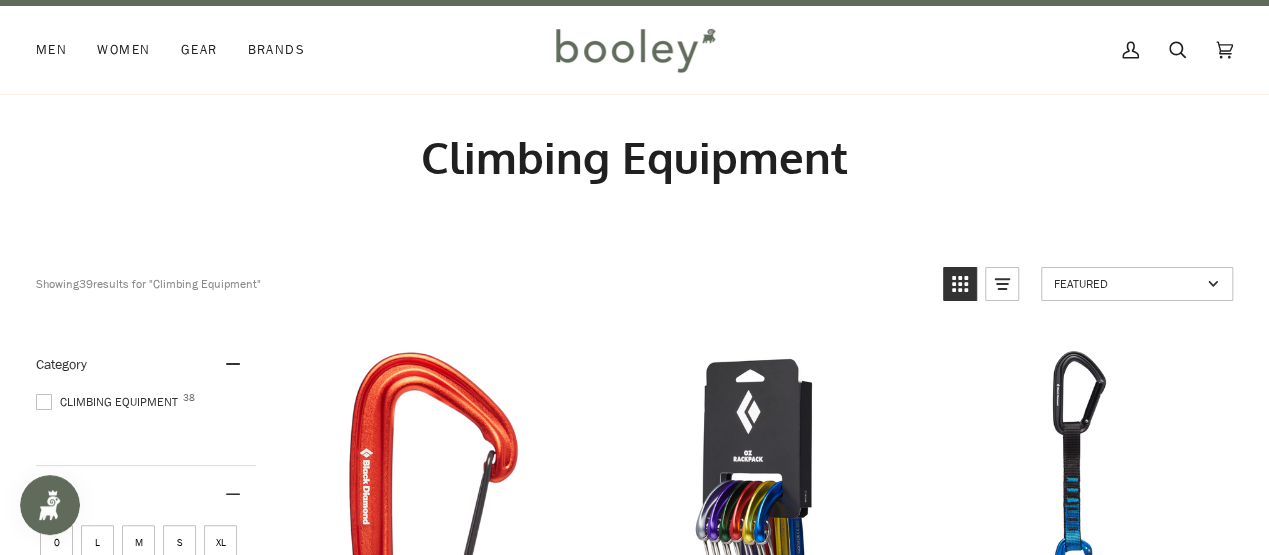 scroll, scrollTop: 0, scrollLeft: 0, axis: both 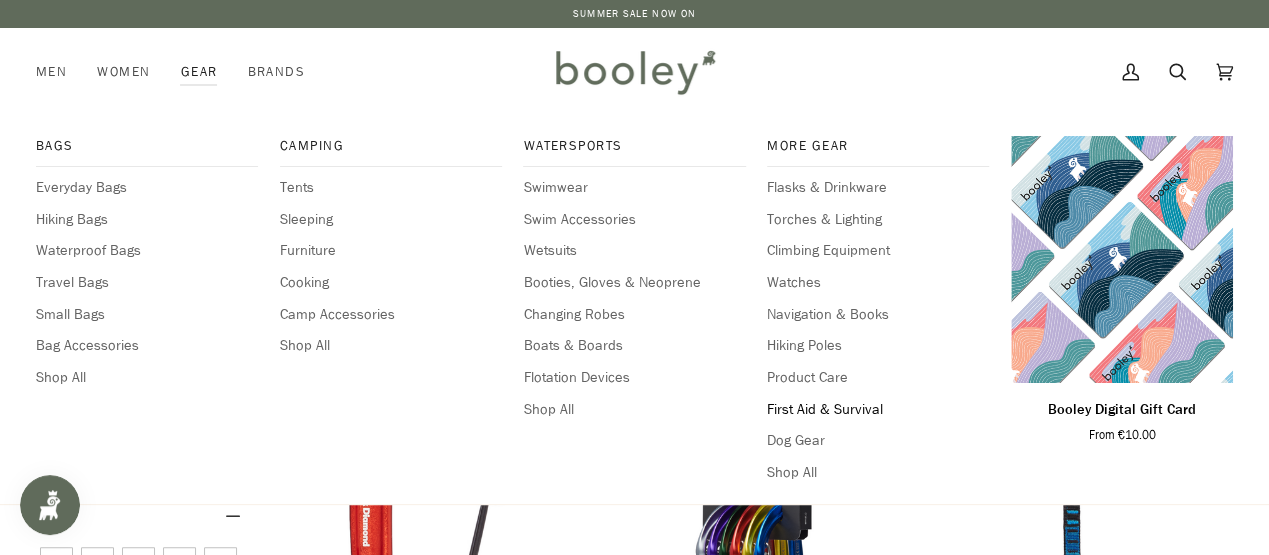 click on "First Aid & Survival" at bounding box center [878, 410] 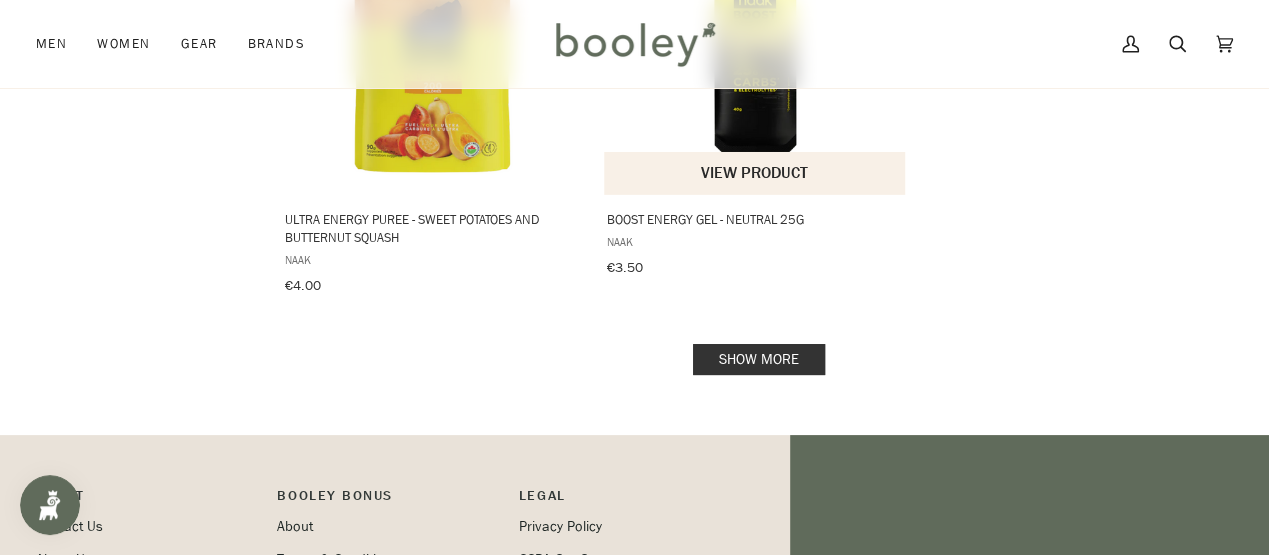 scroll, scrollTop: 3100, scrollLeft: 0, axis: vertical 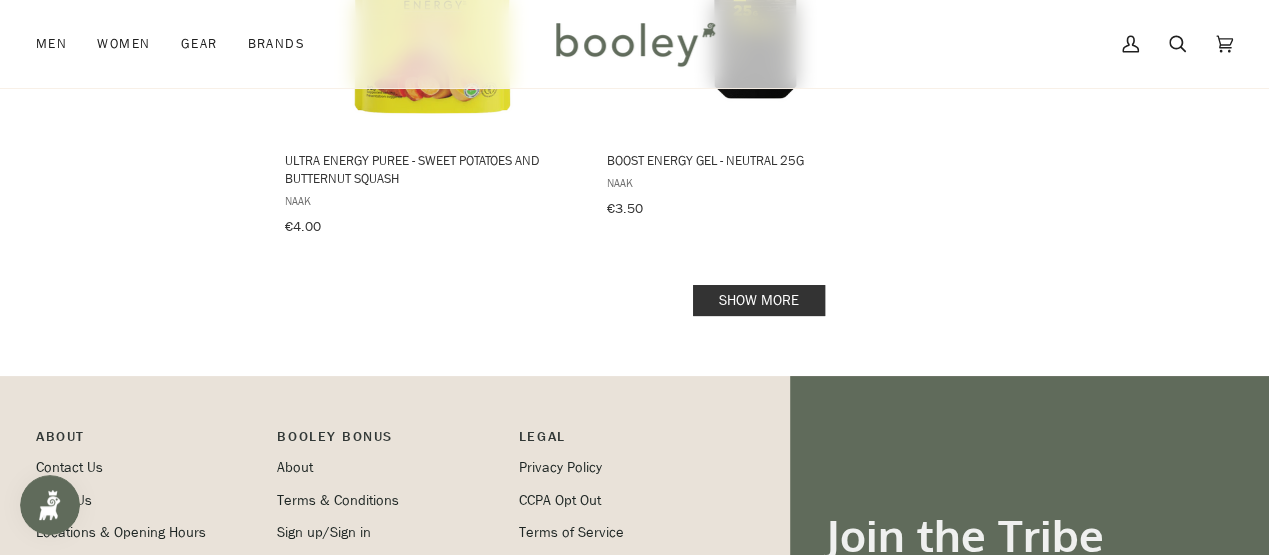 click on "Show more" at bounding box center [759, 300] 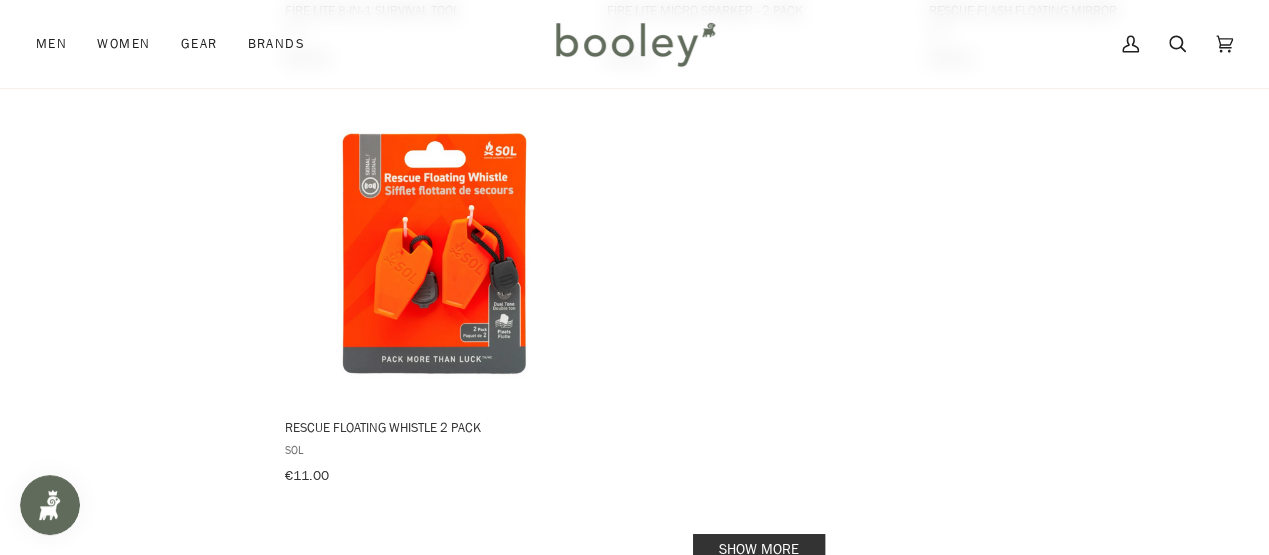 scroll, scrollTop: 5800, scrollLeft: 0, axis: vertical 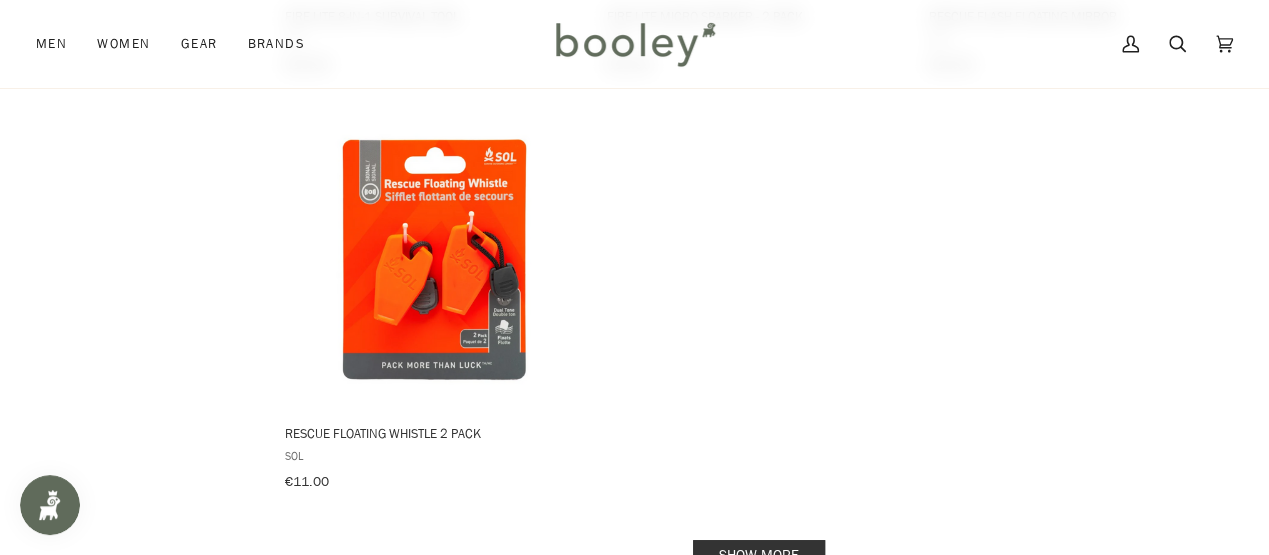 click on "Show more" at bounding box center [759, 555] 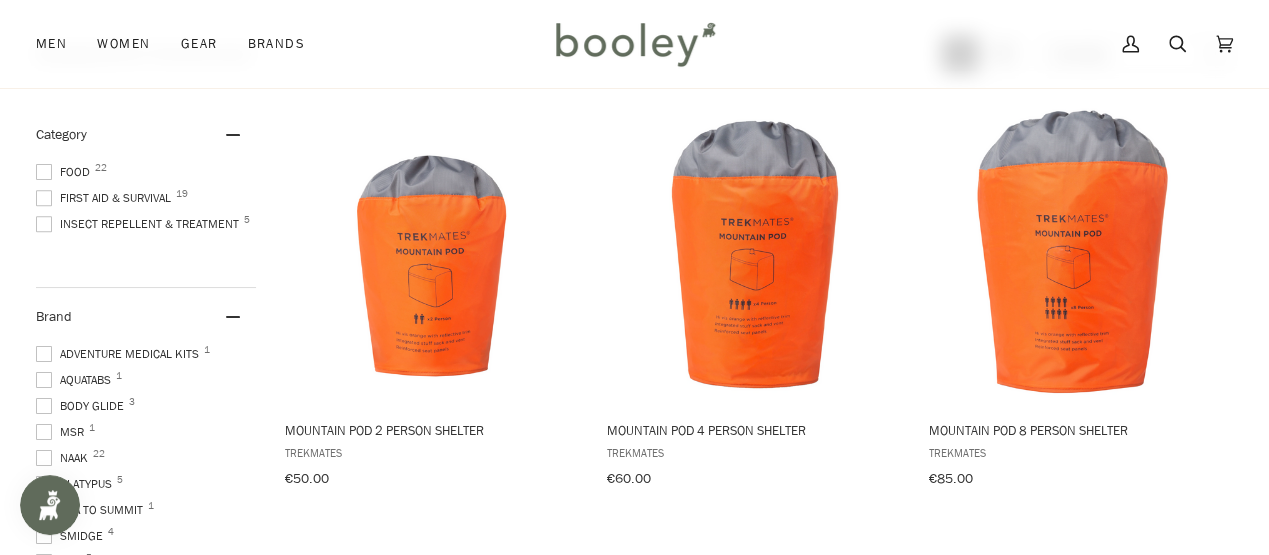 scroll, scrollTop: 300, scrollLeft: 0, axis: vertical 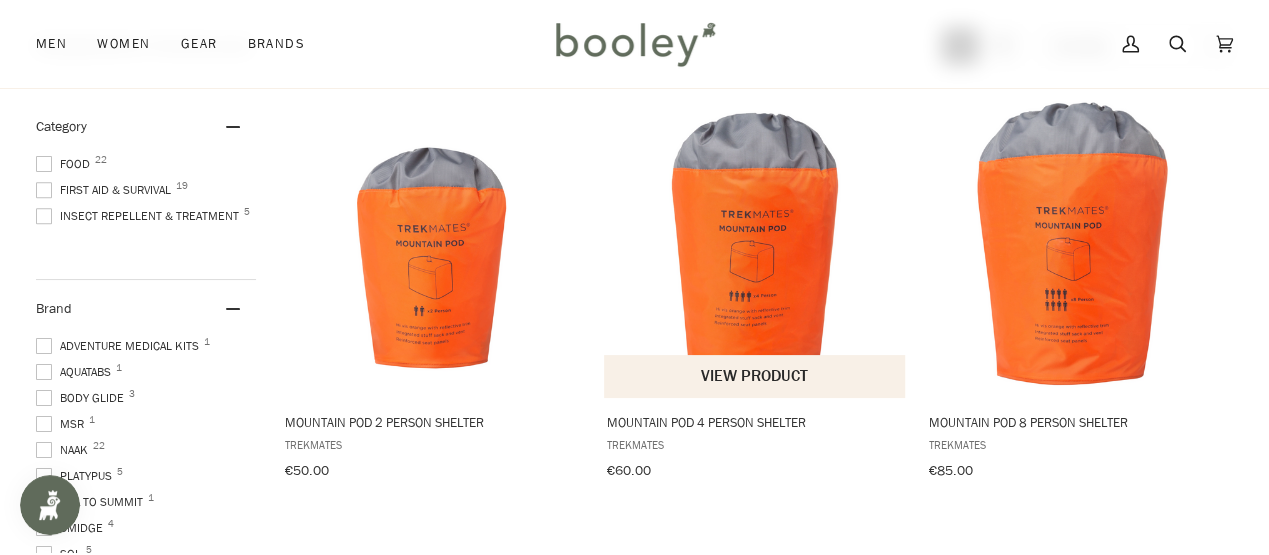 click on "View product" at bounding box center (754, 376) 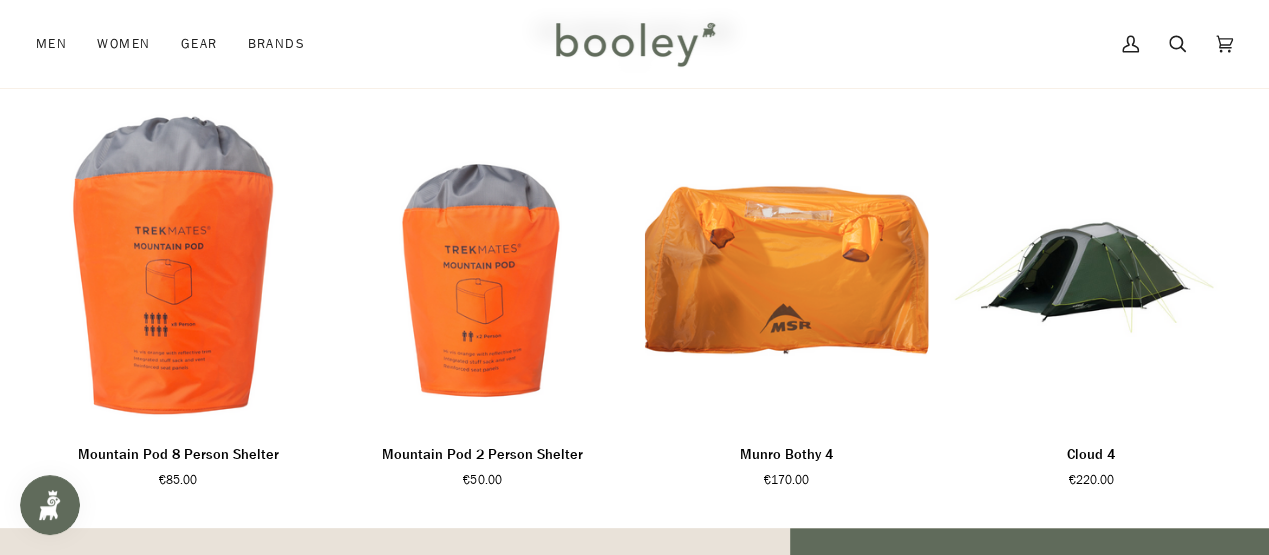 scroll, scrollTop: 1100, scrollLeft: 0, axis: vertical 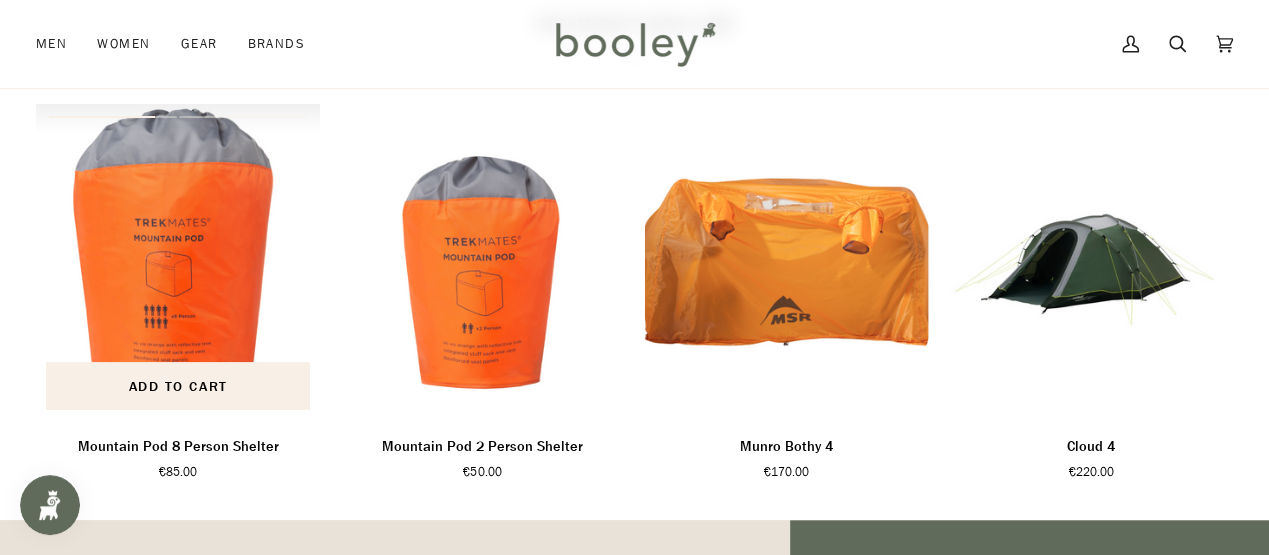click at bounding box center [178, 262] 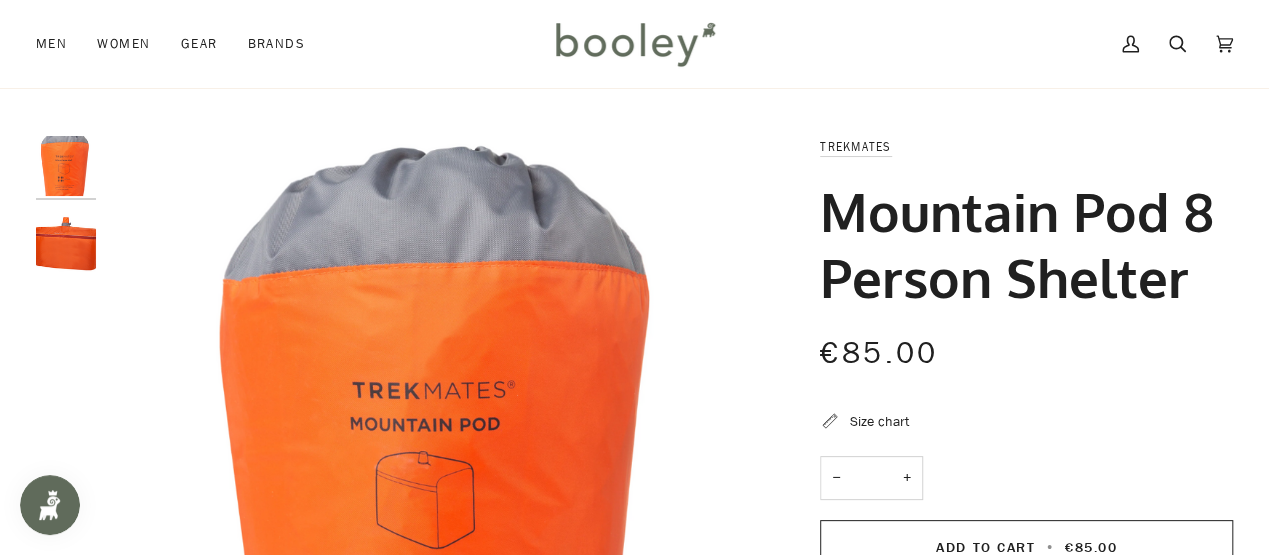 scroll, scrollTop: 0, scrollLeft: 0, axis: both 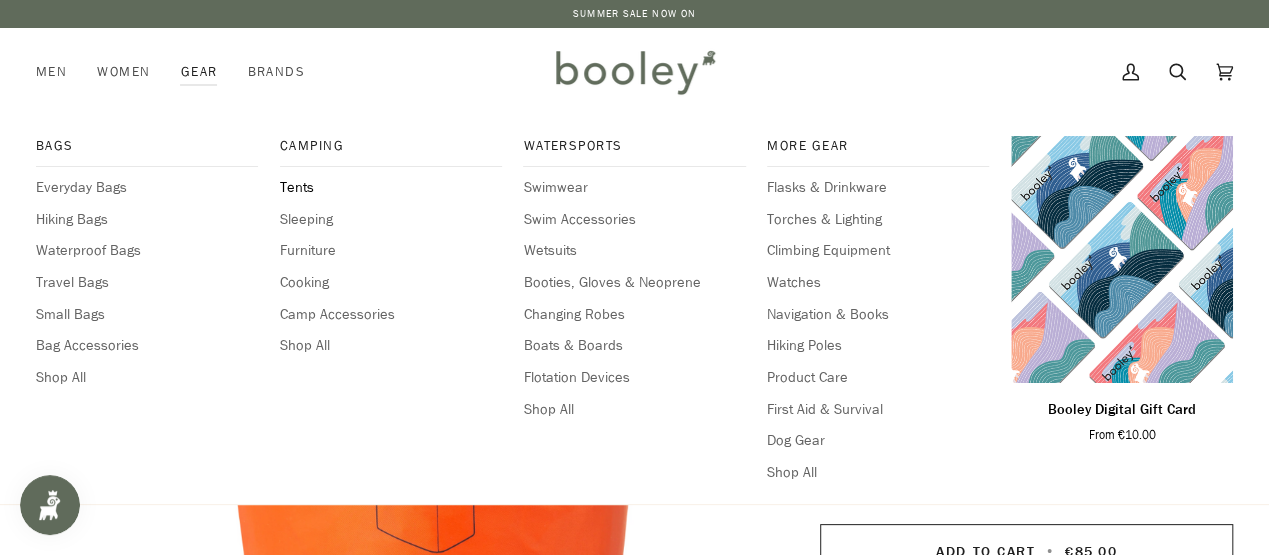 click on "Tents" at bounding box center (391, 188) 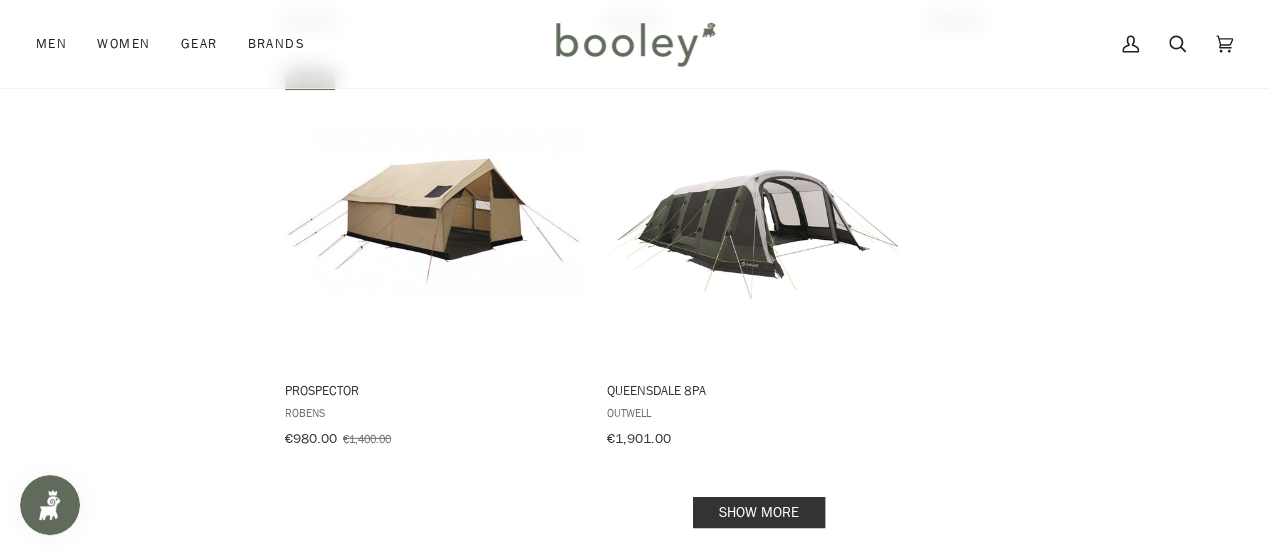 scroll, scrollTop: 2800, scrollLeft: 0, axis: vertical 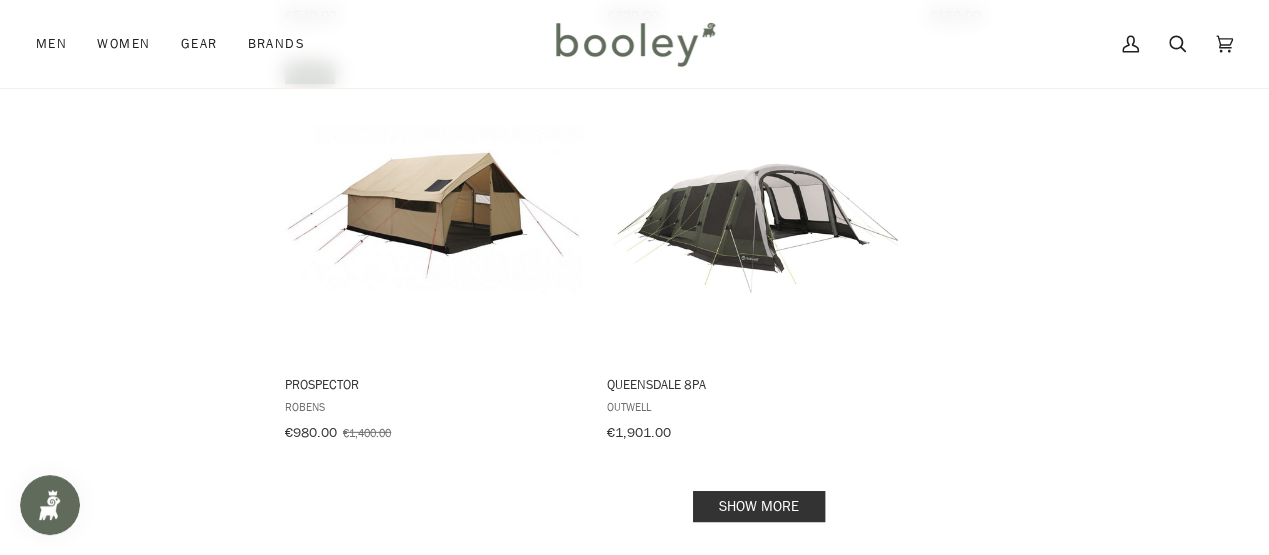 click on "Show more" at bounding box center (759, 506) 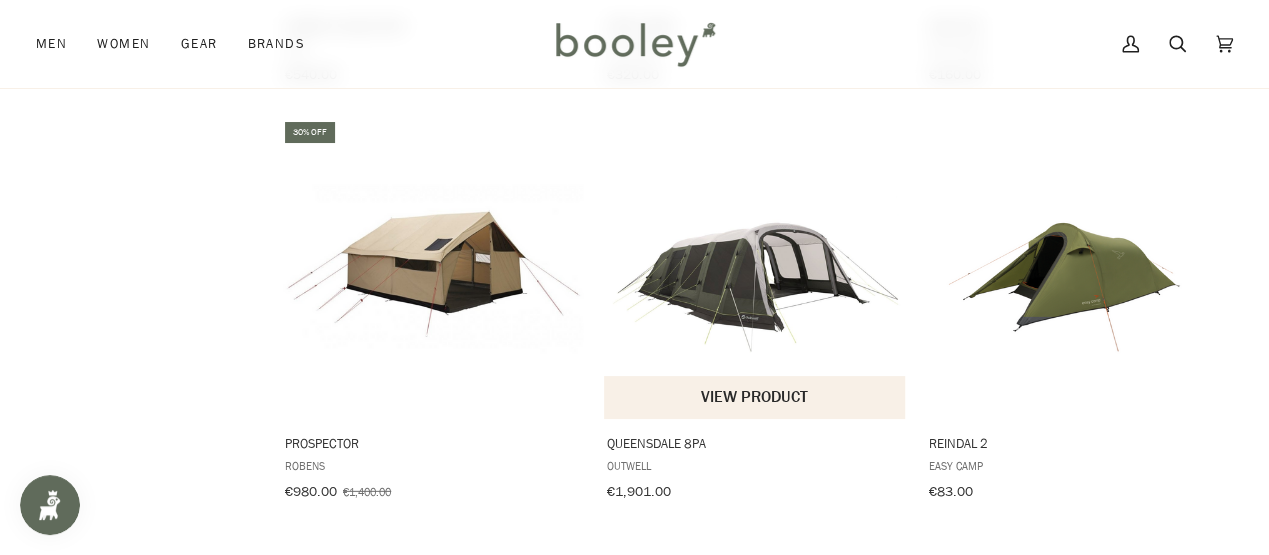 scroll, scrollTop: 2800, scrollLeft: 0, axis: vertical 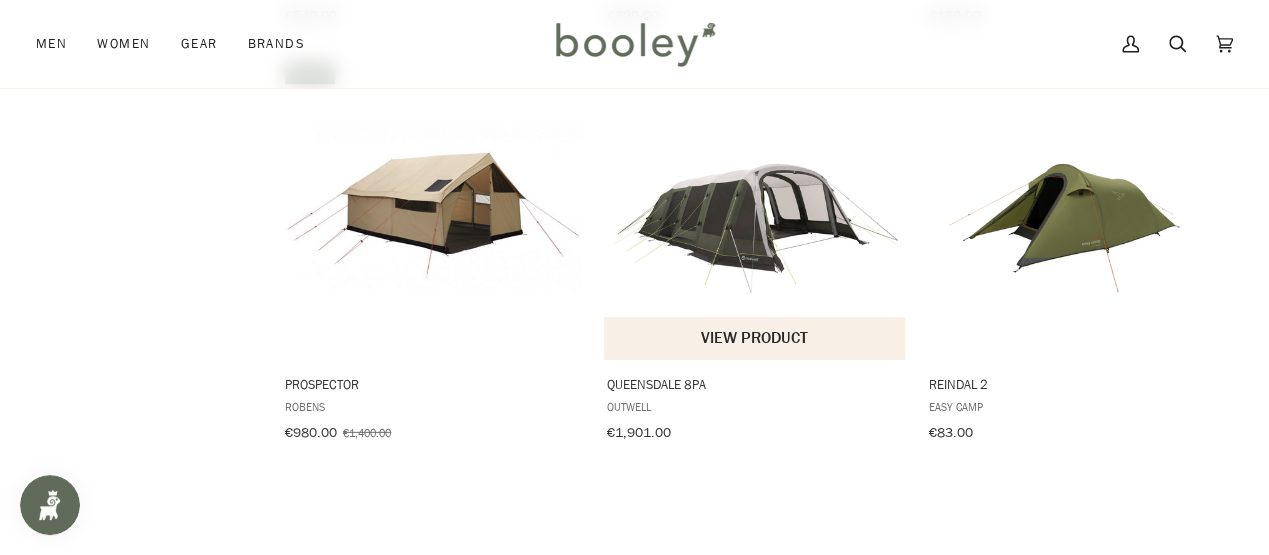 click on "View product" at bounding box center [754, 338] 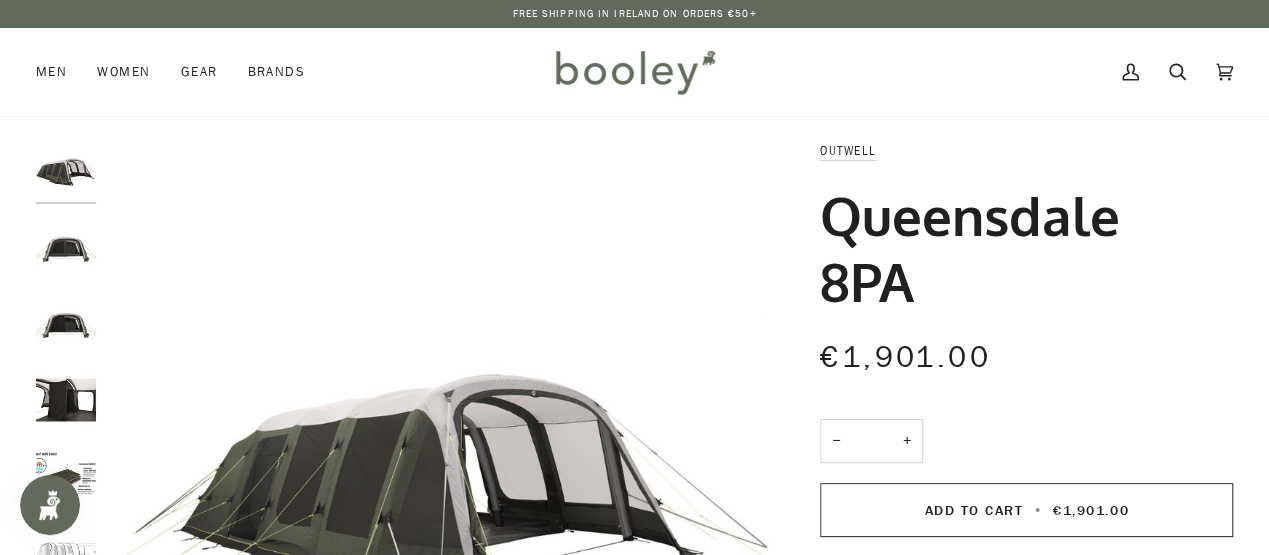 scroll, scrollTop: 0, scrollLeft: 0, axis: both 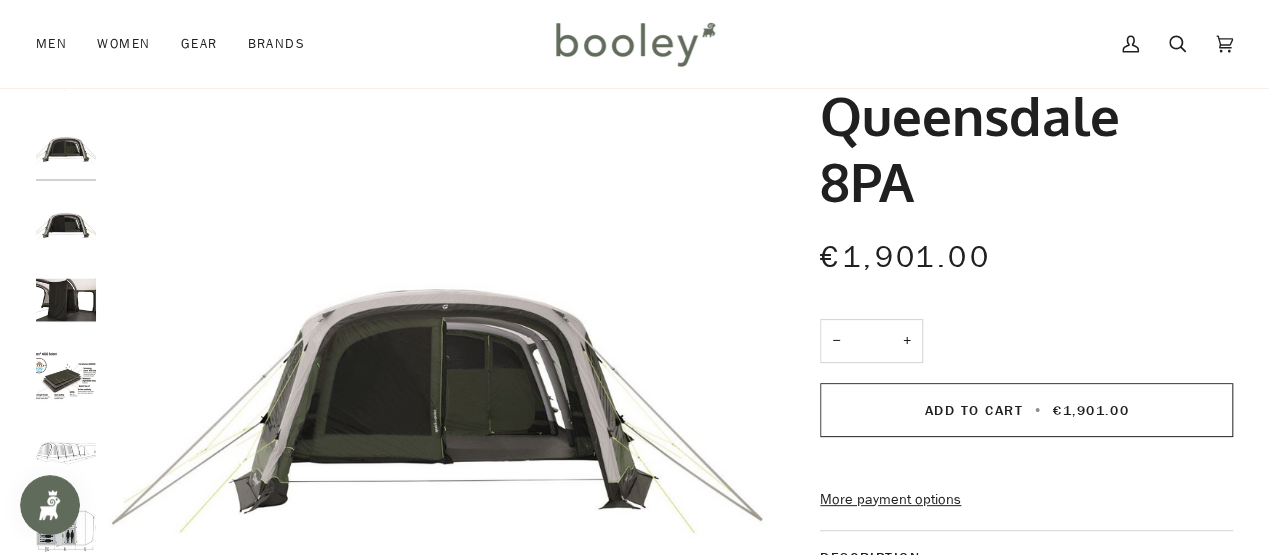 click at bounding box center [66, 223] 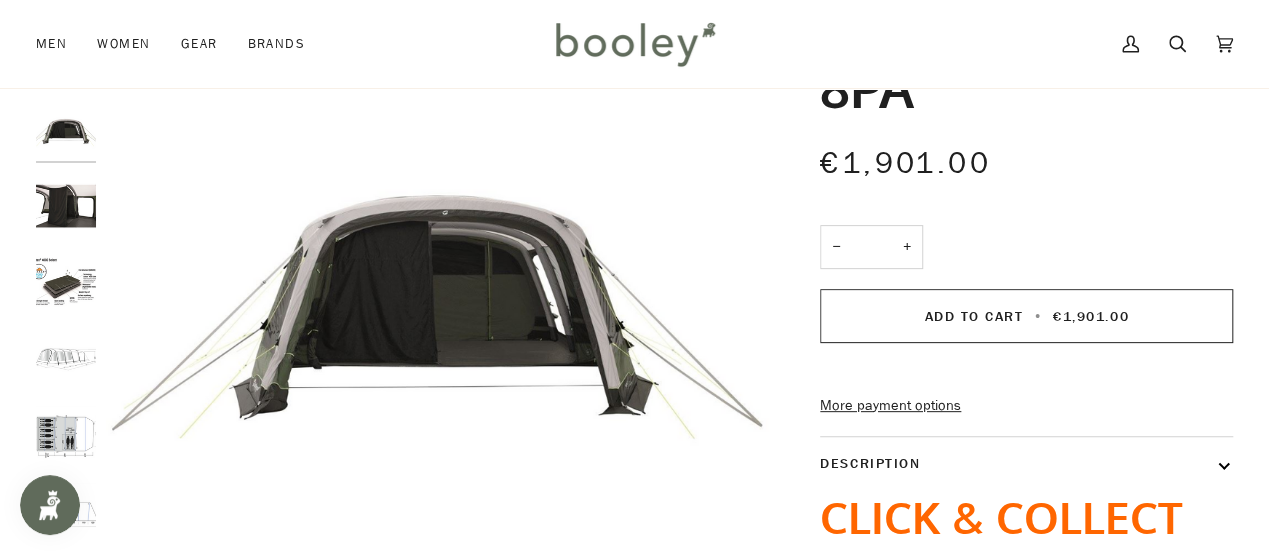scroll, scrollTop: 200, scrollLeft: 0, axis: vertical 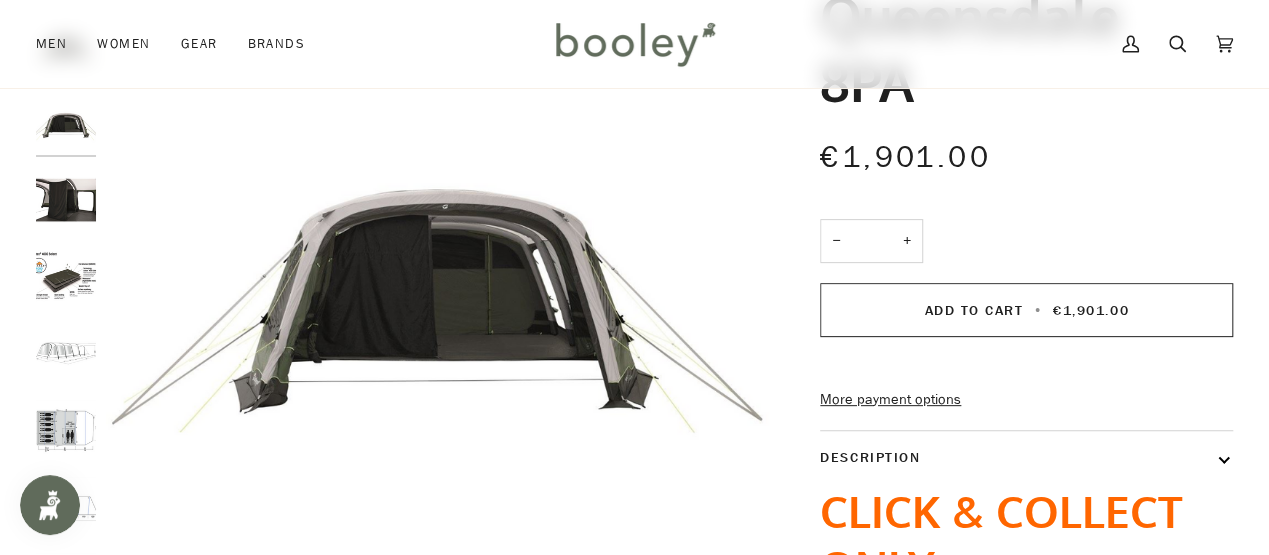 click at bounding box center (66, 200) 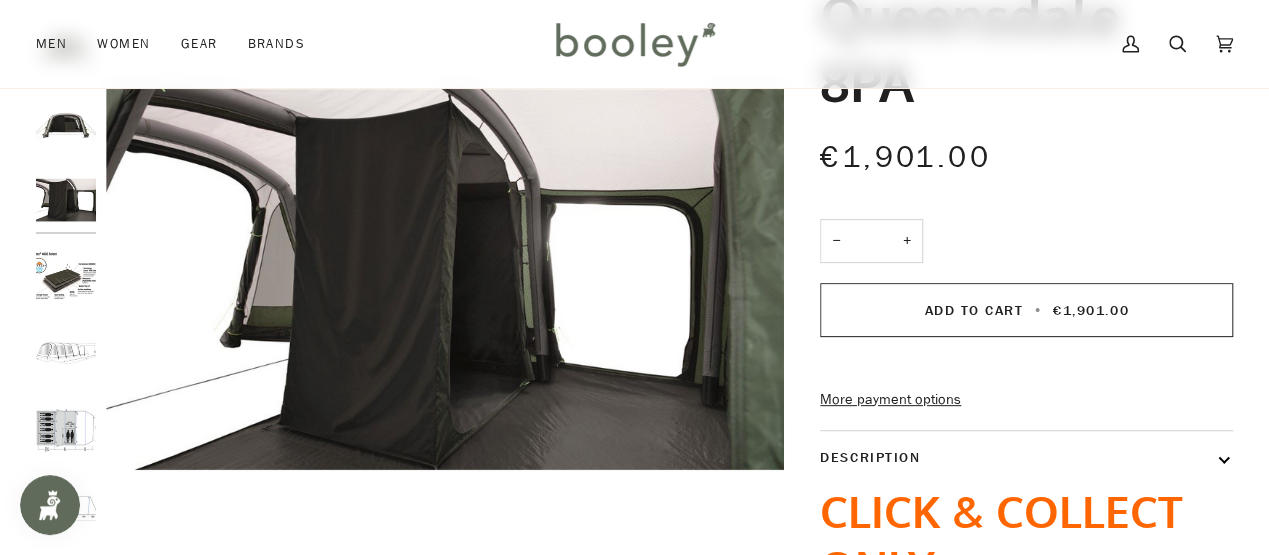 click at bounding box center [71, 279] 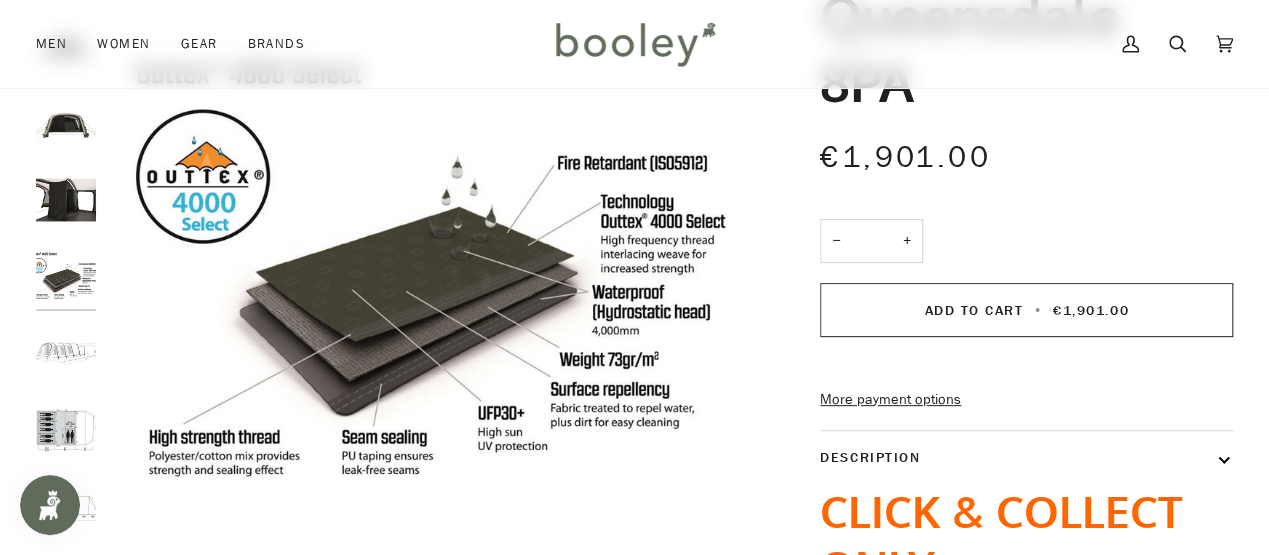 click at bounding box center (71, 279) 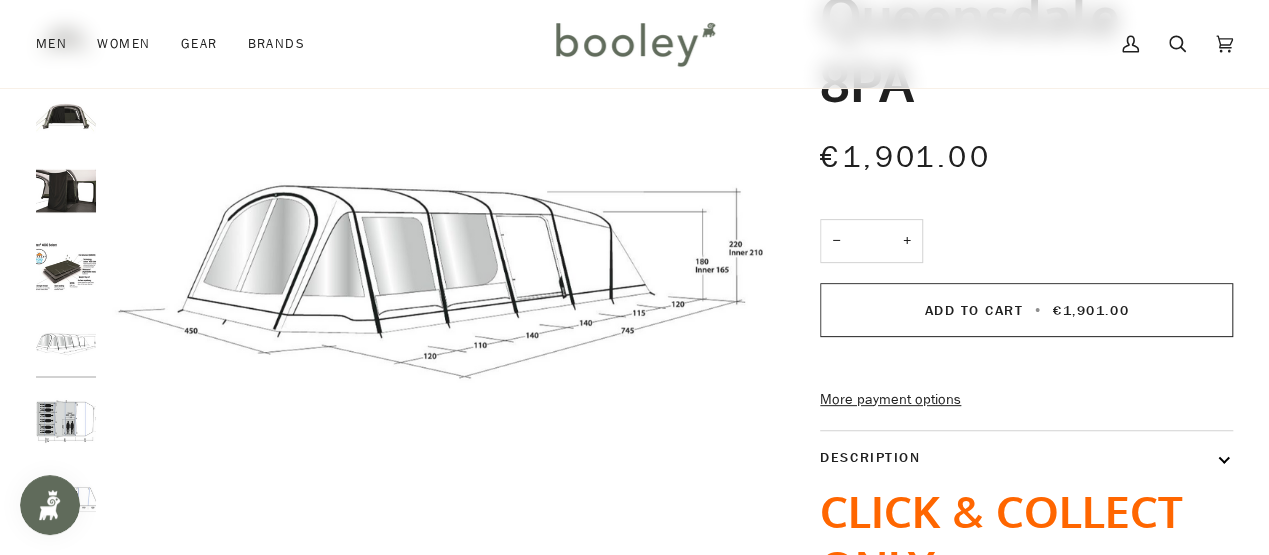 click at bounding box center [66, 421] 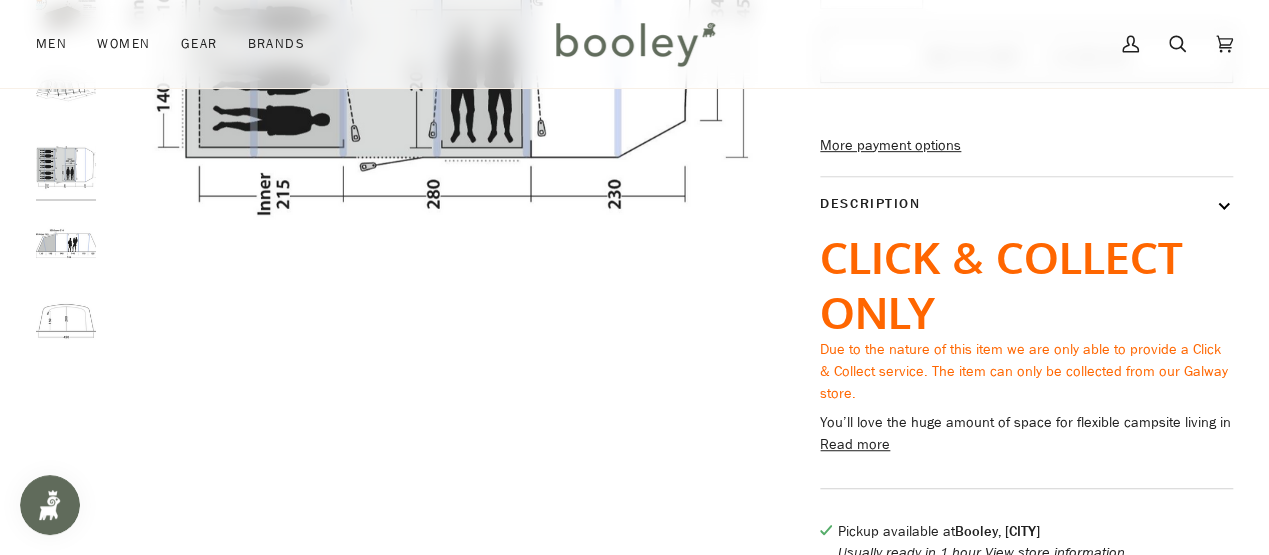 scroll, scrollTop: 500, scrollLeft: 0, axis: vertical 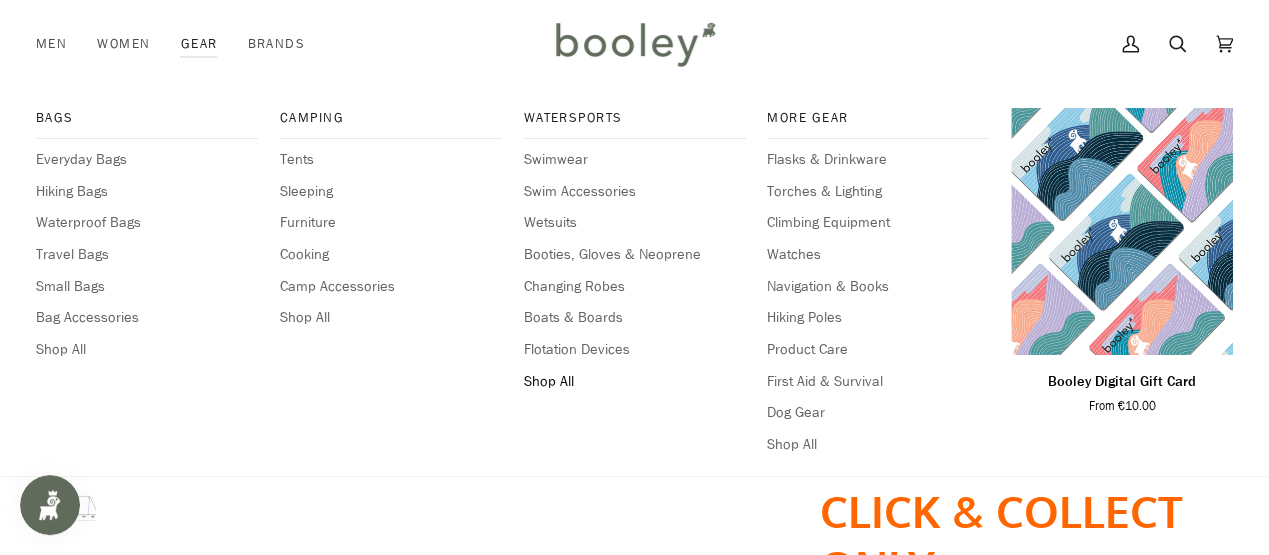click on "Shop All" at bounding box center (634, 382) 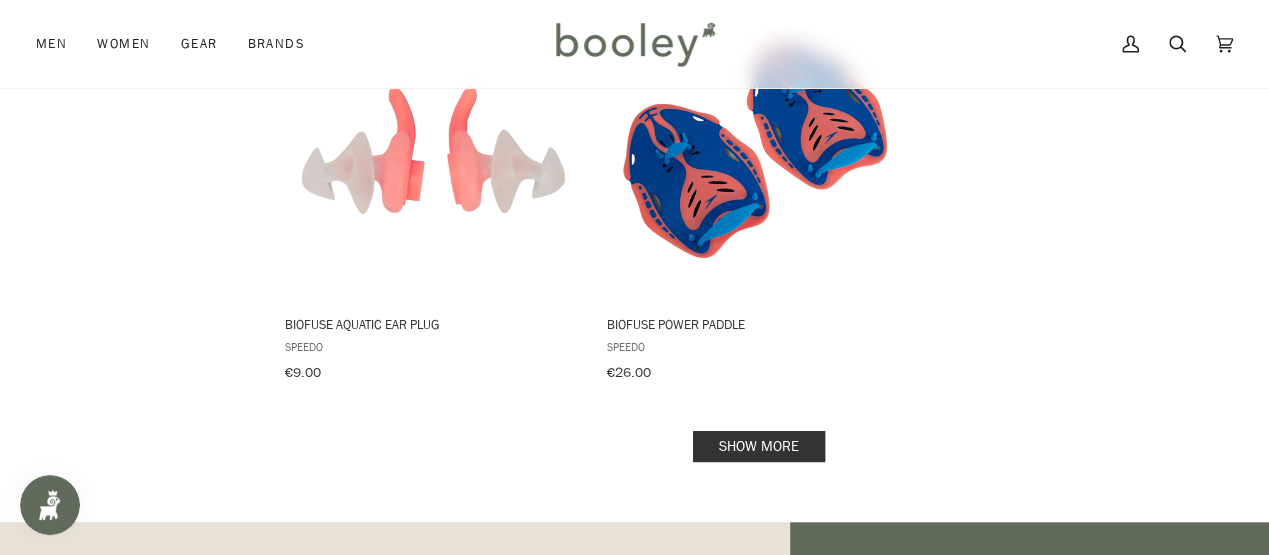 scroll, scrollTop: 3000, scrollLeft: 0, axis: vertical 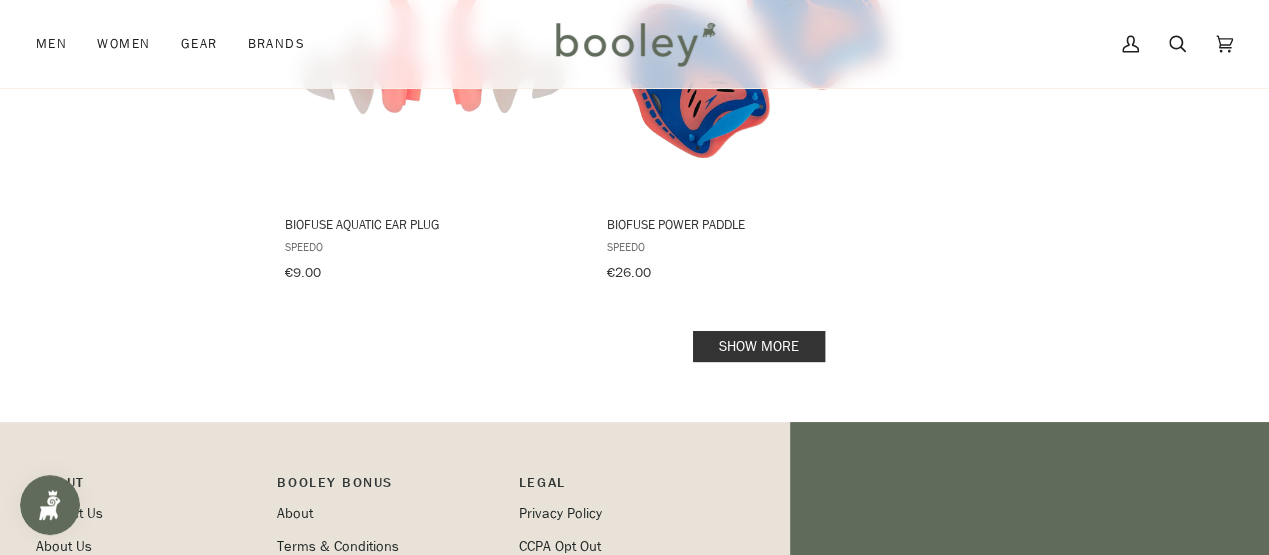 click on "Show more" at bounding box center [759, 346] 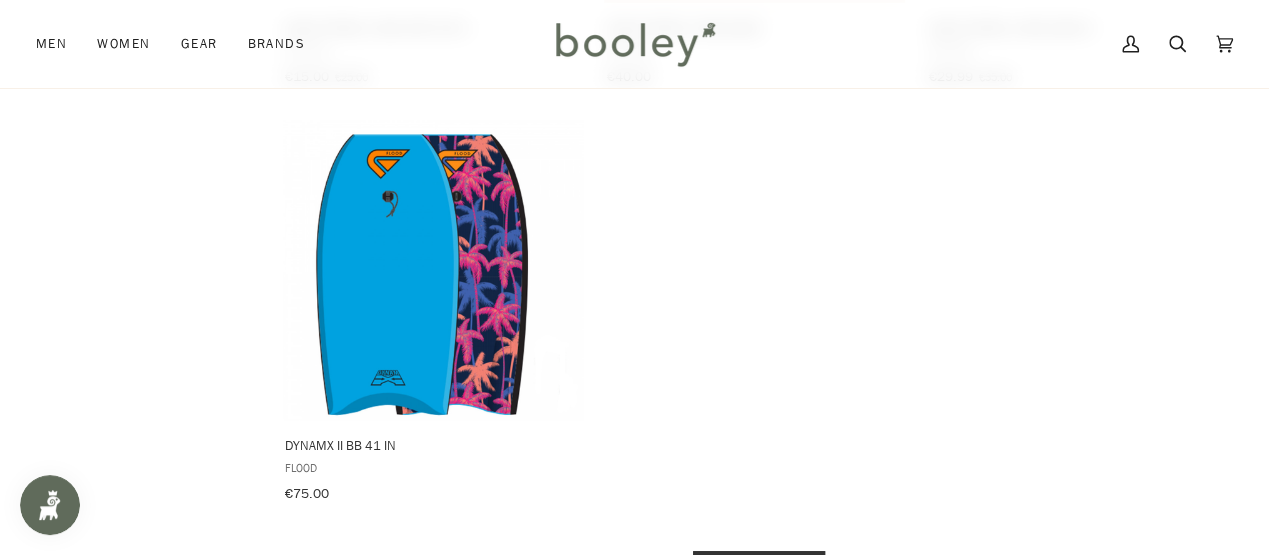 scroll, scrollTop: 5700, scrollLeft: 0, axis: vertical 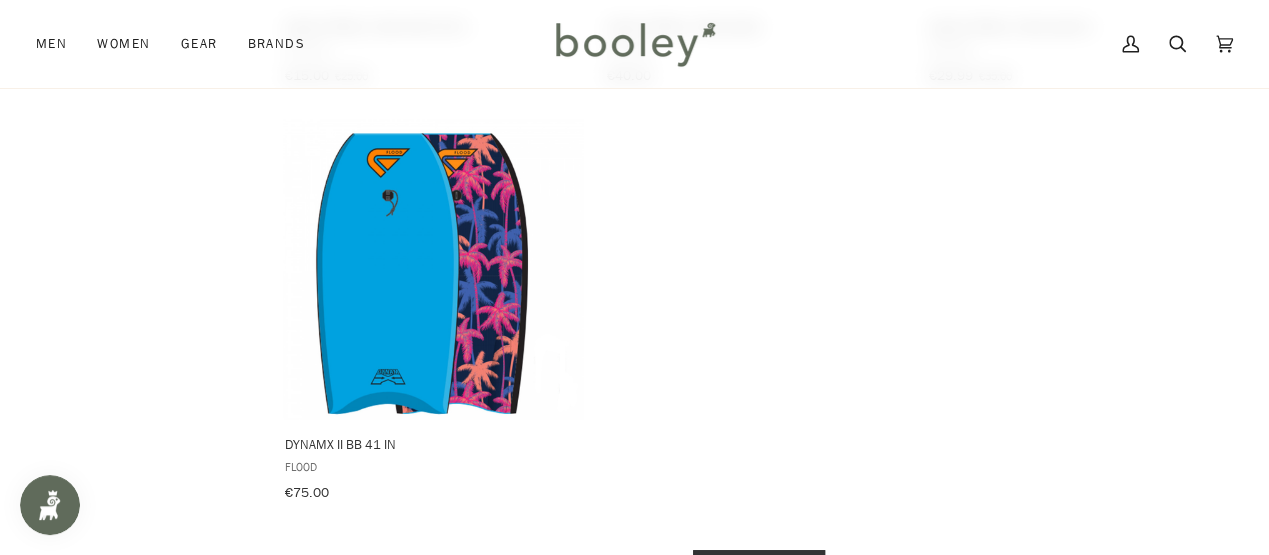click on "Show more" at bounding box center [759, 565] 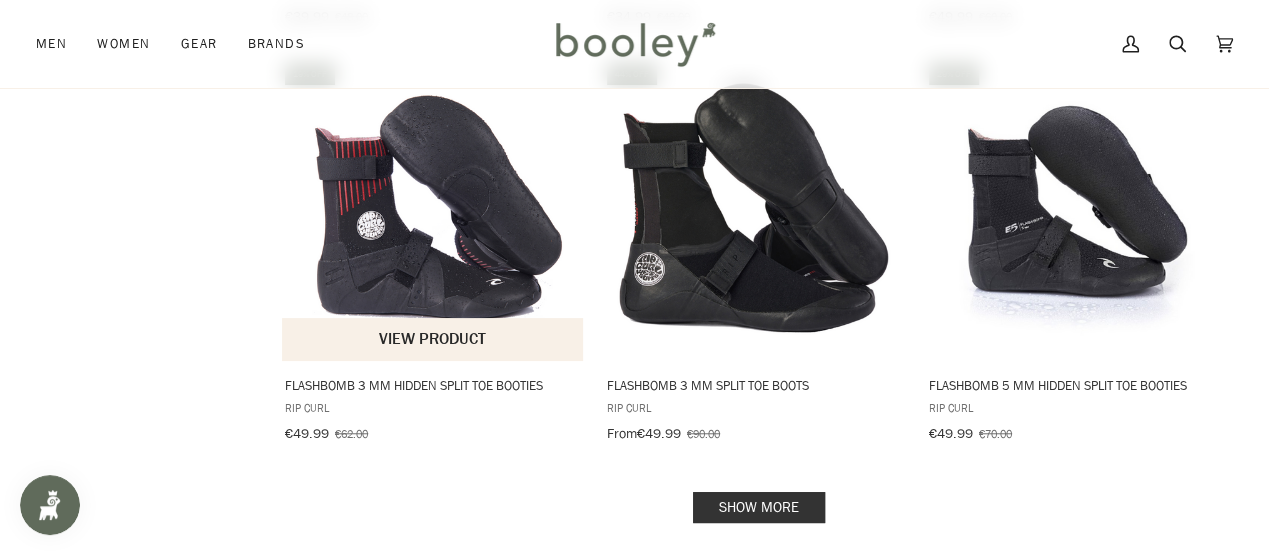 scroll, scrollTop: 8600, scrollLeft: 0, axis: vertical 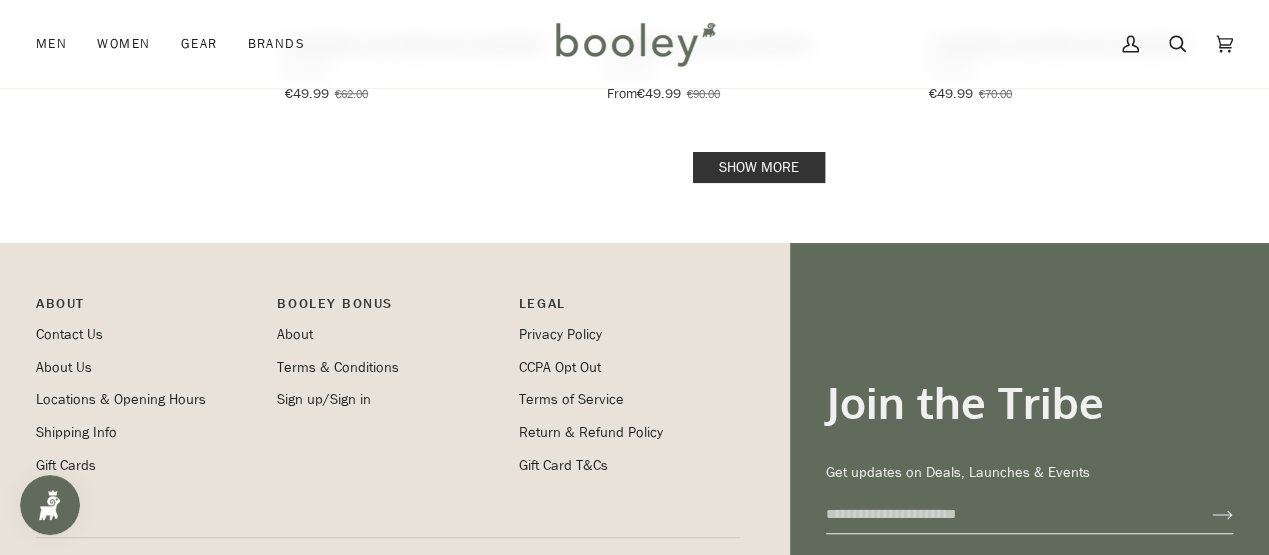 click on "Show more" at bounding box center [759, 167] 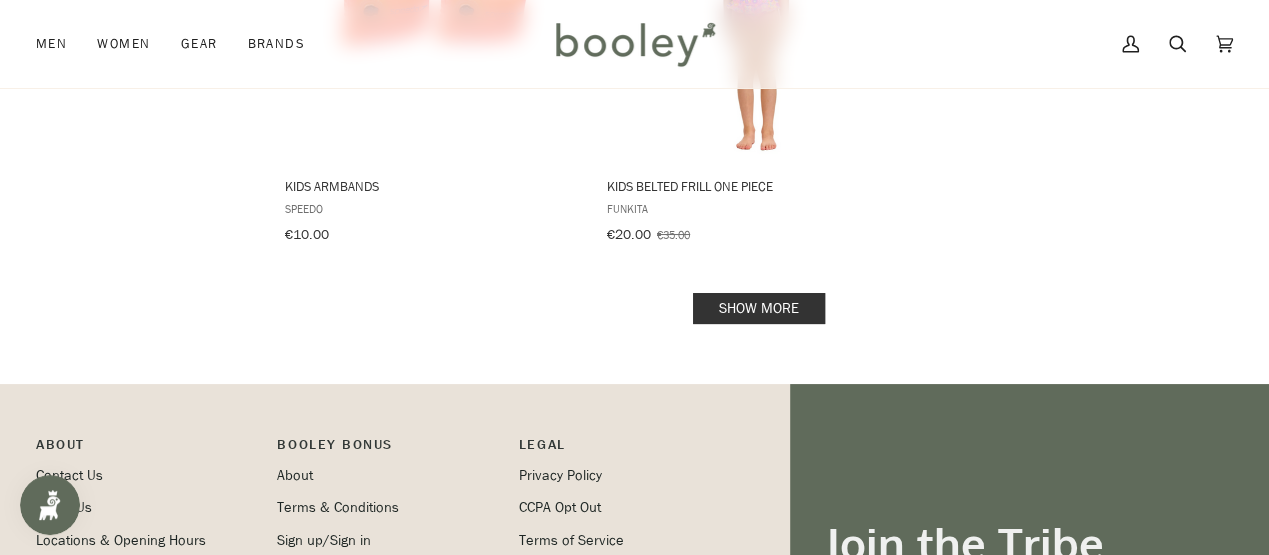 scroll, scrollTop: 11400, scrollLeft: 0, axis: vertical 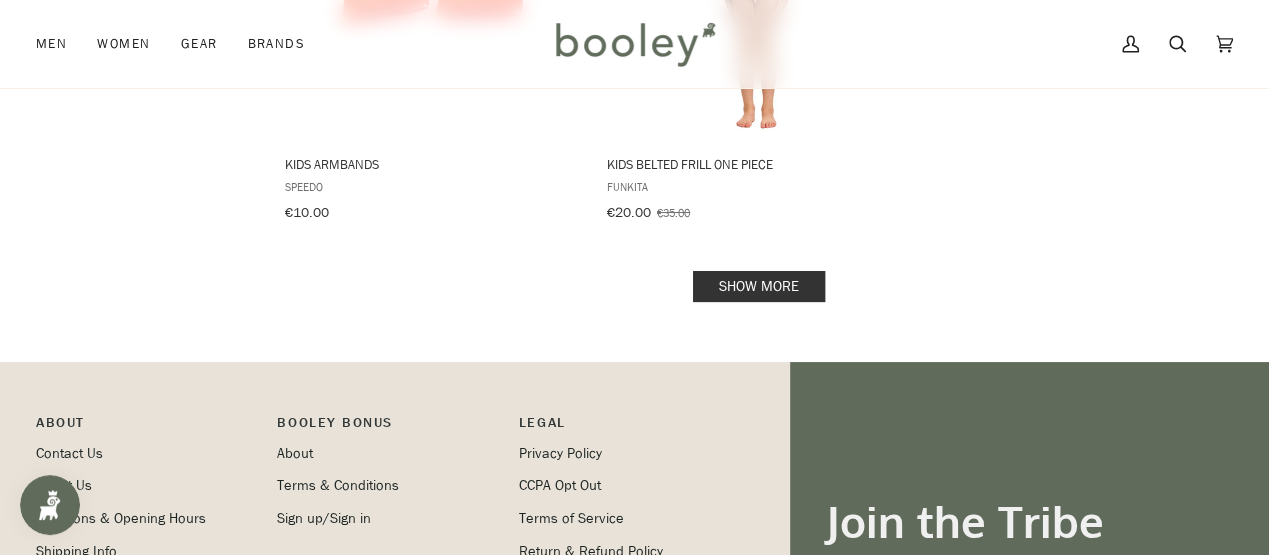 click on "Show more" at bounding box center [759, 286] 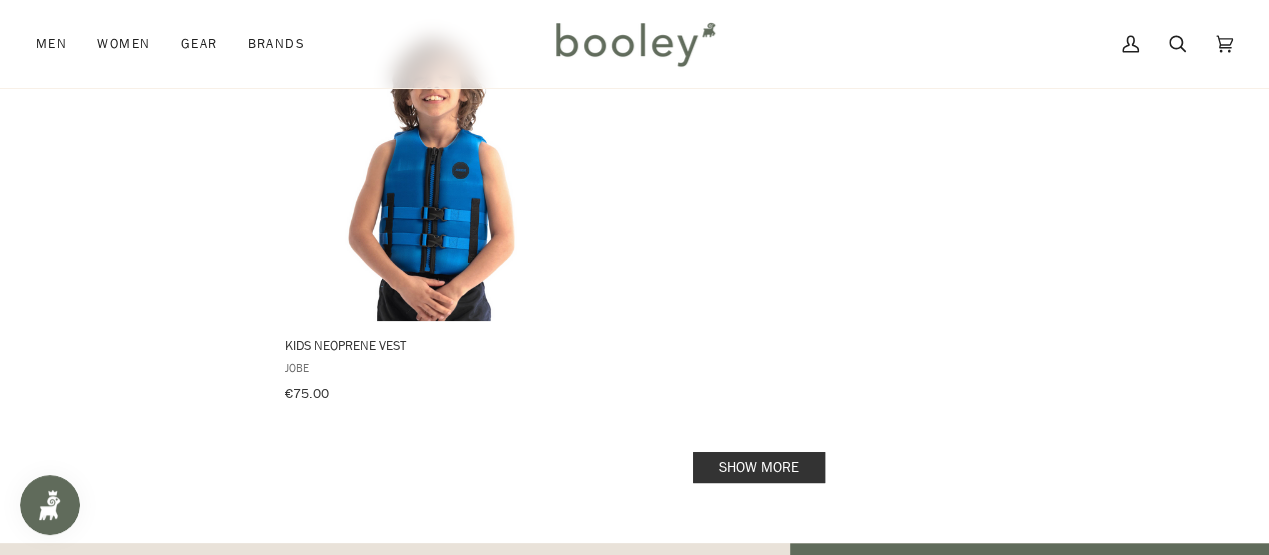 scroll, scrollTop: 14200, scrollLeft: 0, axis: vertical 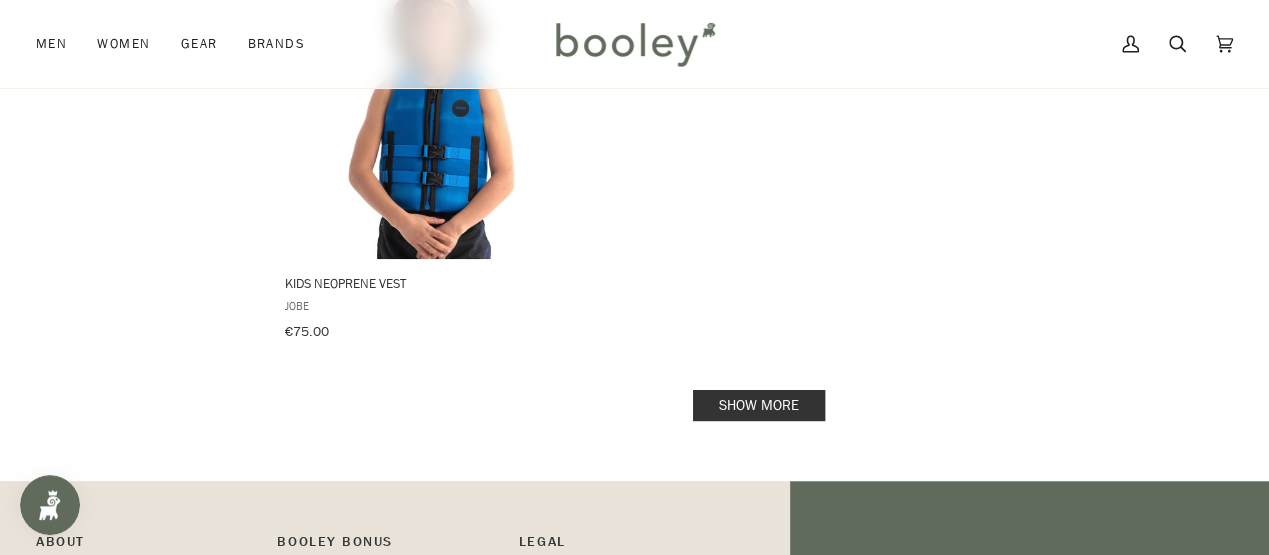 click on "Show more" at bounding box center (759, 405) 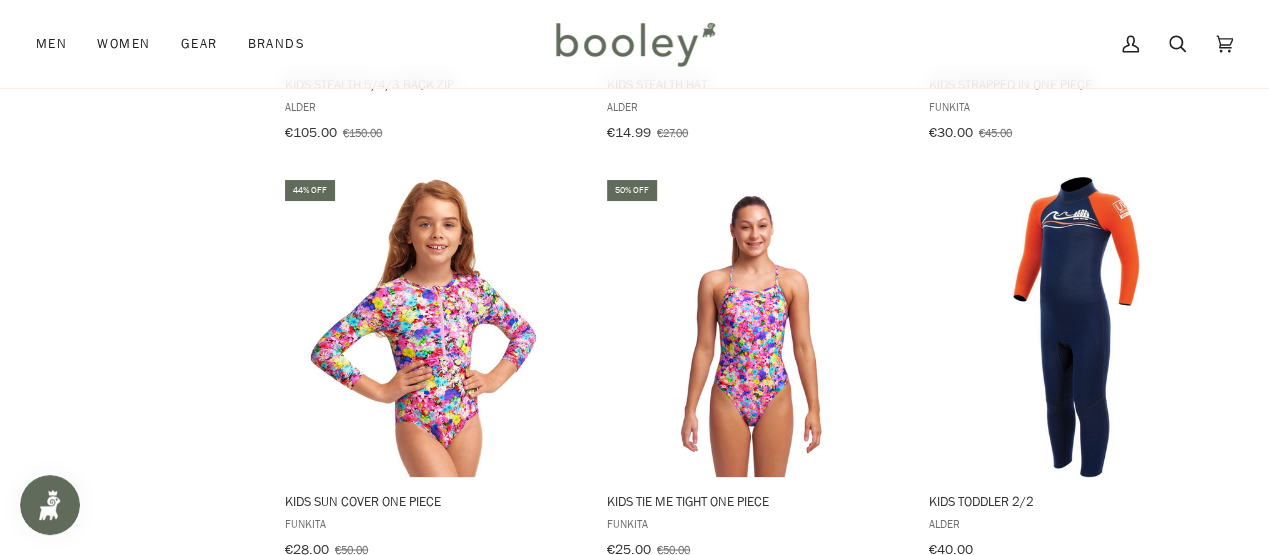 scroll, scrollTop: 16500, scrollLeft: 0, axis: vertical 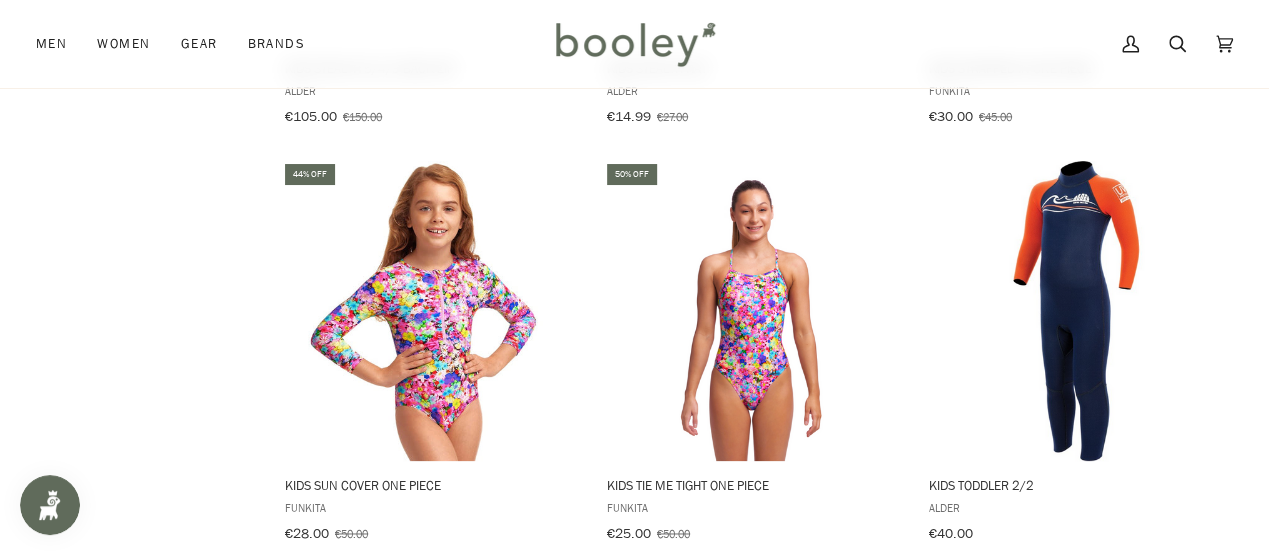 click on "Show more" at bounding box center (759, 607) 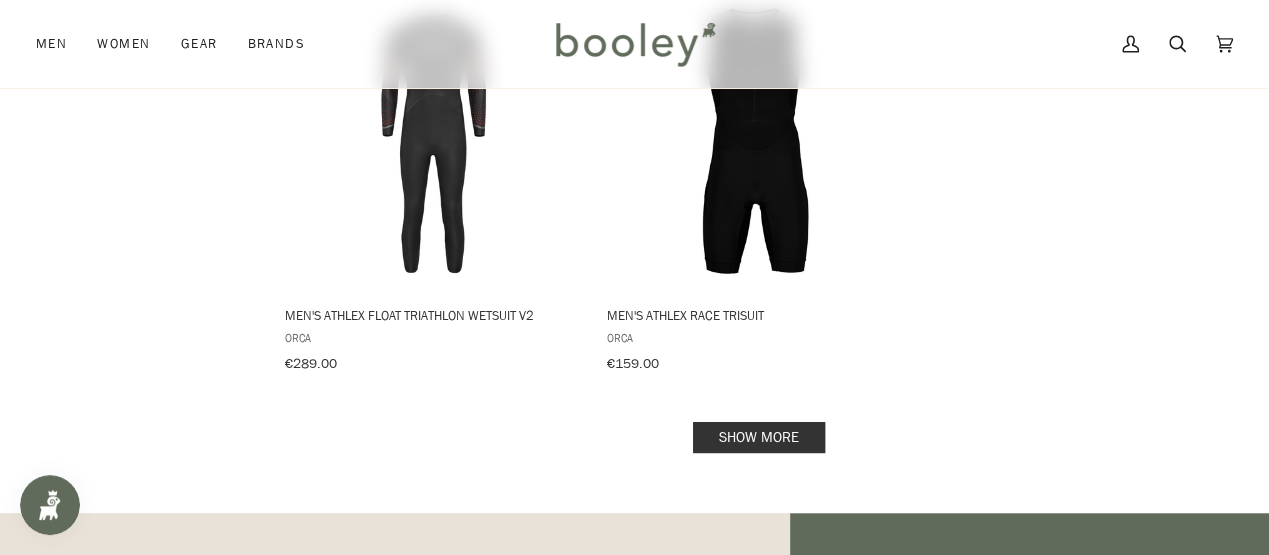 scroll, scrollTop: 19600, scrollLeft: 0, axis: vertical 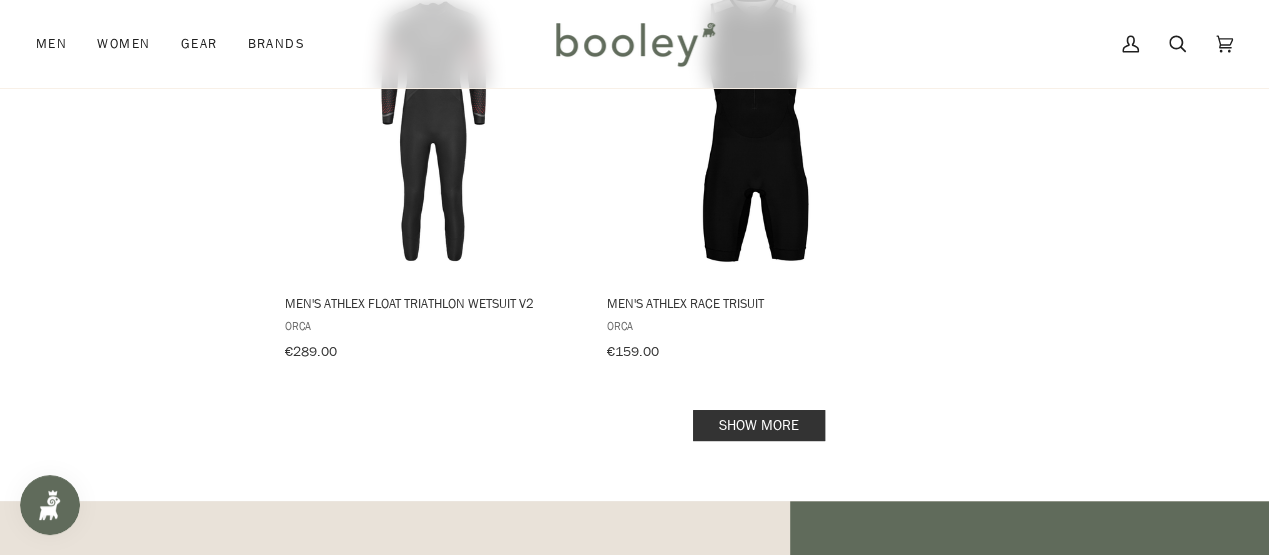 click on "Show more" at bounding box center [759, 425] 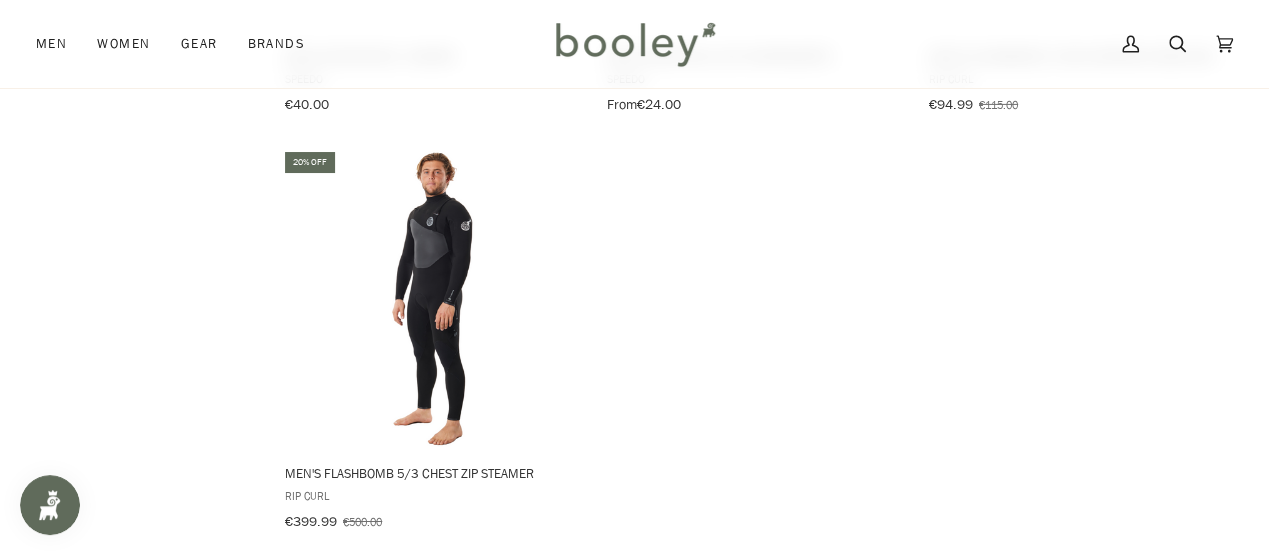 scroll, scrollTop: 22400, scrollLeft: 0, axis: vertical 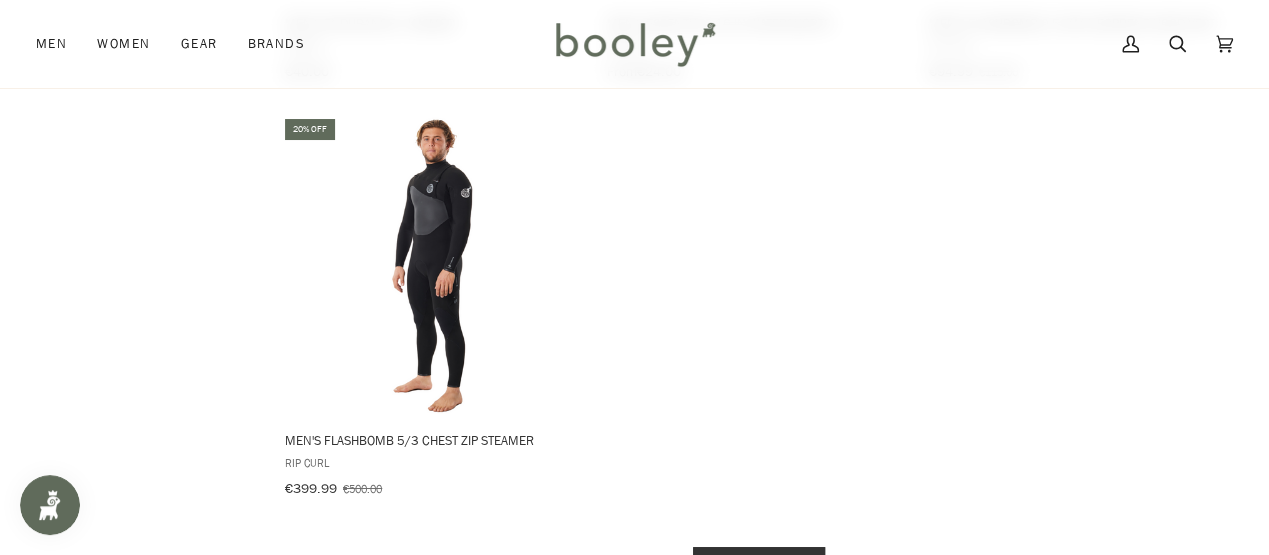 click on "Show more" at bounding box center [759, 562] 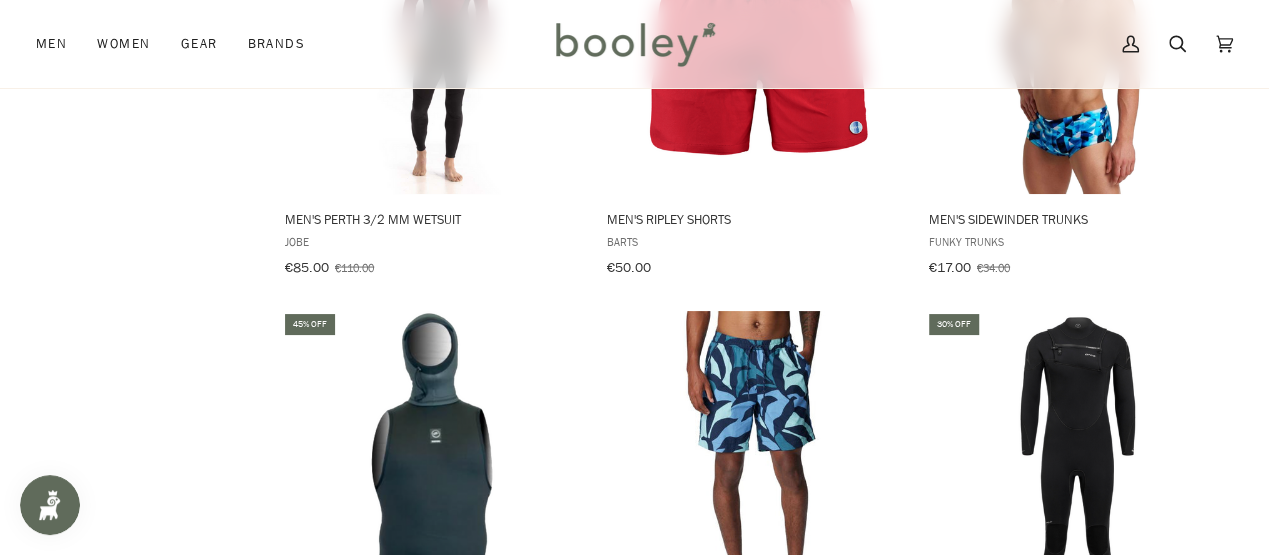 scroll, scrollTop: 24800, scrollLeft: 0, axis: vertical 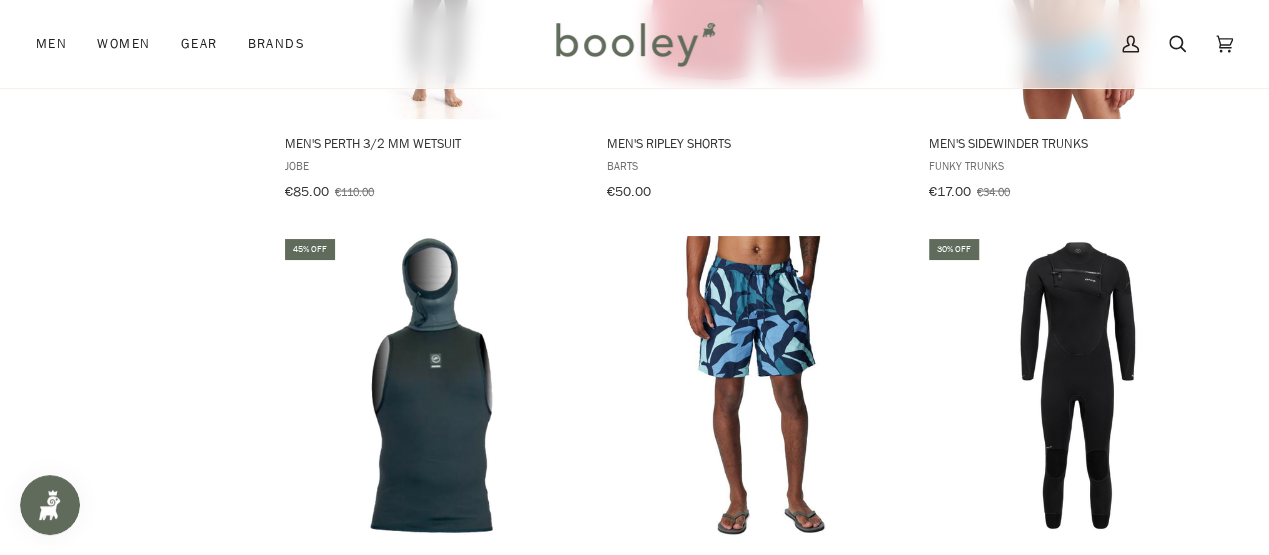 click on "Show more" at bounding box center (759, 682) 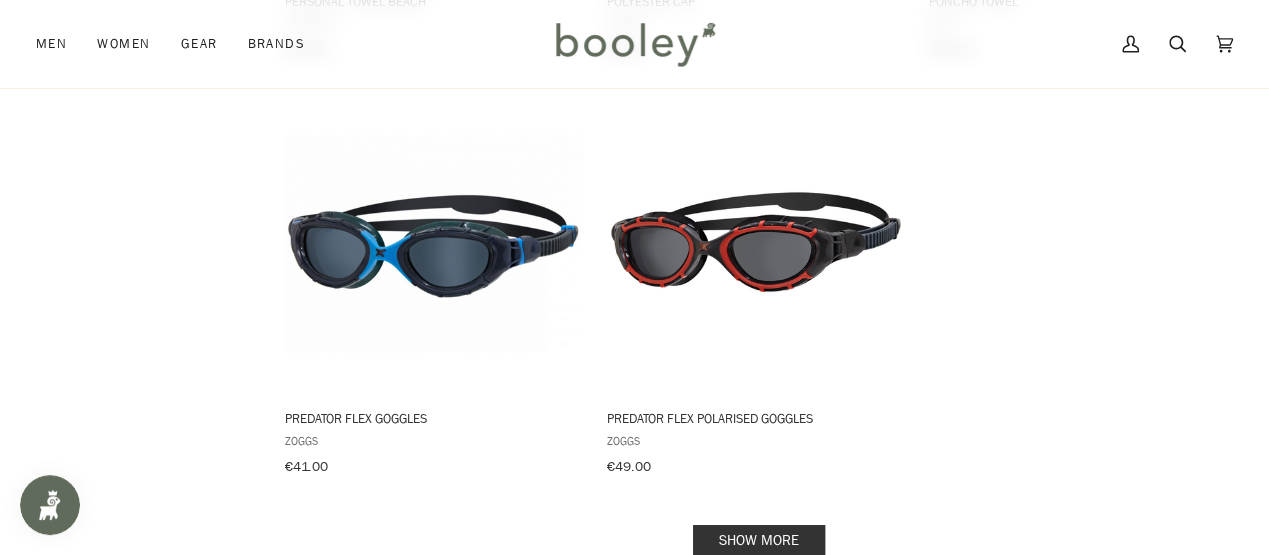 scroll, scrollTop: 27900, scrollLeft: 0, axis: vertical 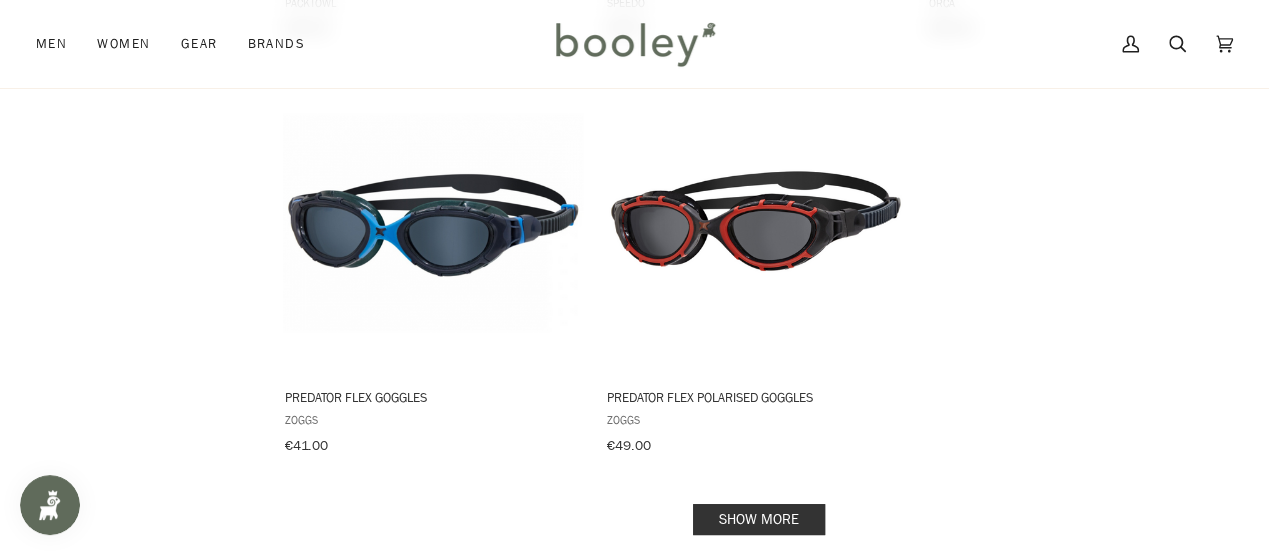 click on "Show more" at bounding box center (759, 519) 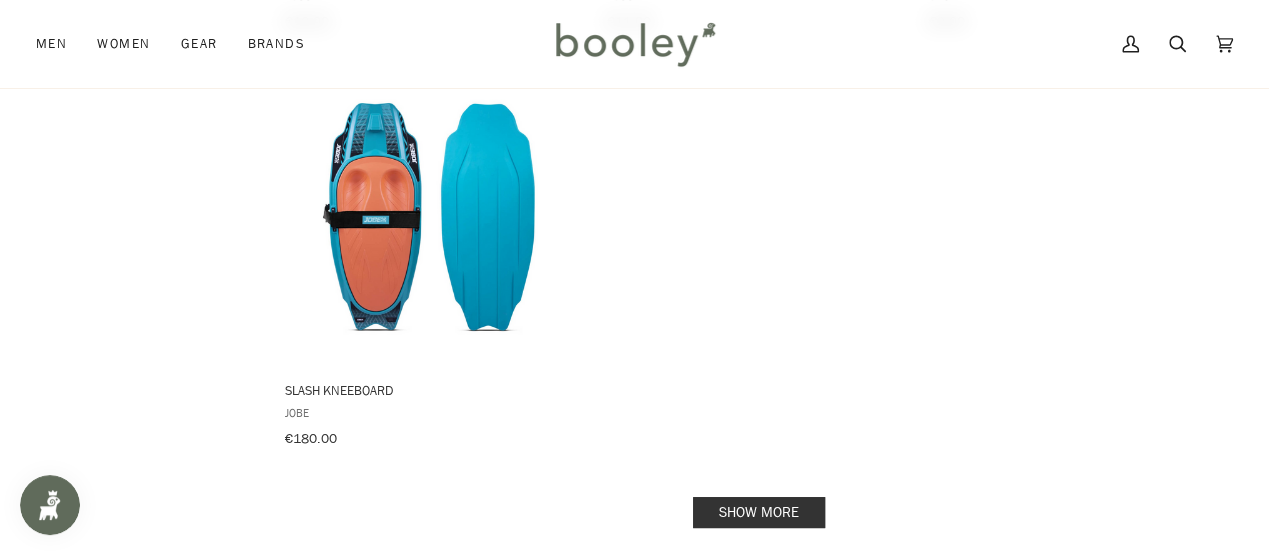 scroll, scrollTop: 30900, scrollLeft: 0, axis: vertical 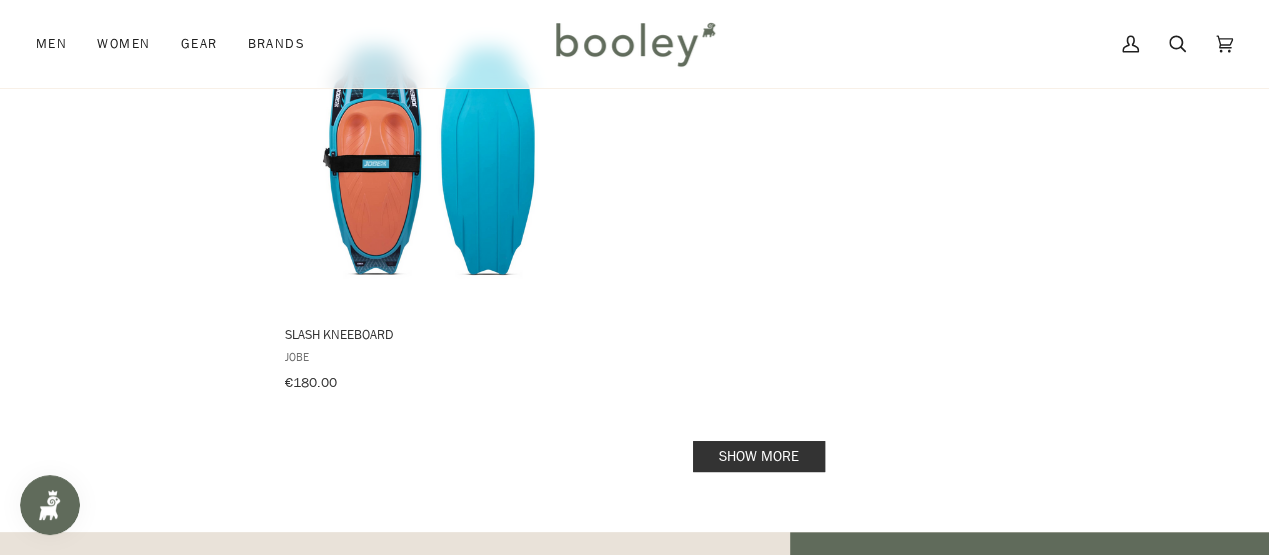 click on "Show more" at bounding box center [759, 456] 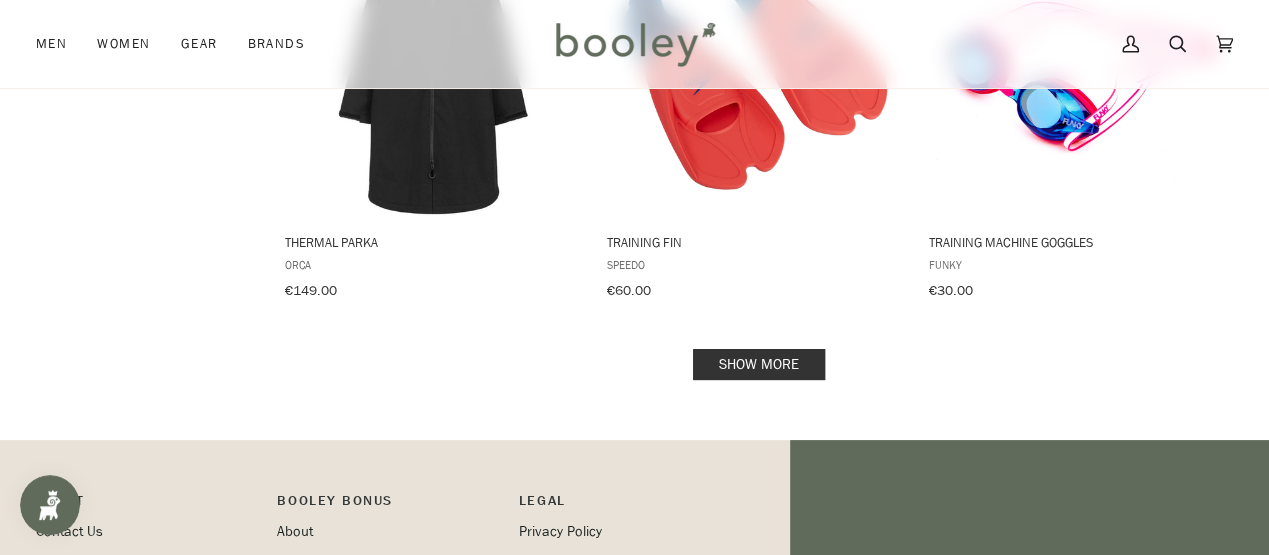 scroll, scrollTop: 33500, scrollLeft: 0, axis: vertical 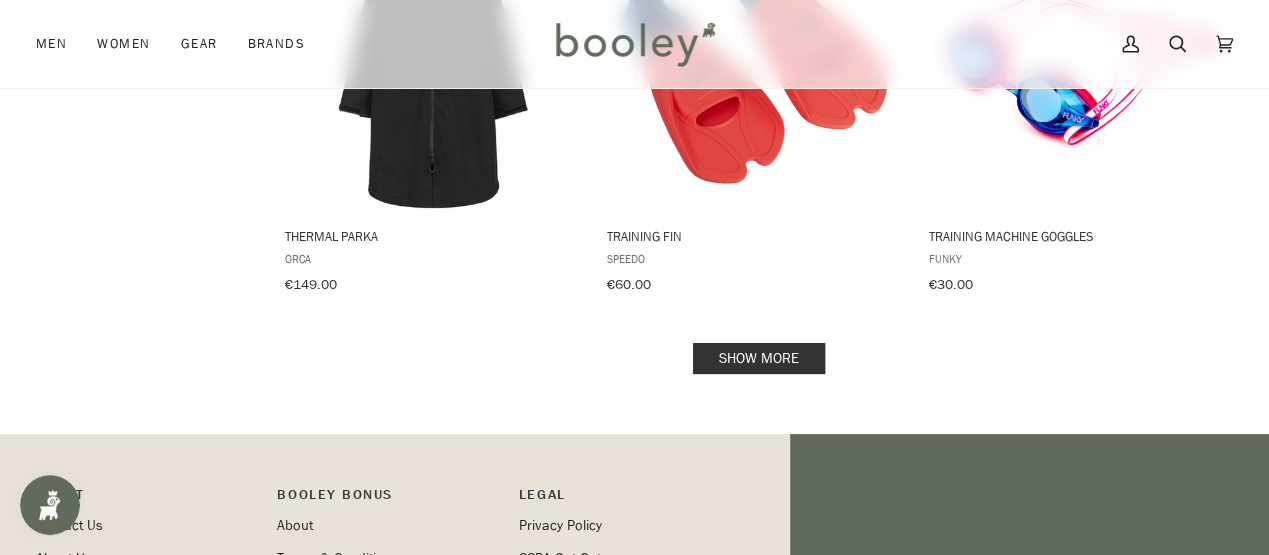click on "Show more" at bounding box center [759, 358] 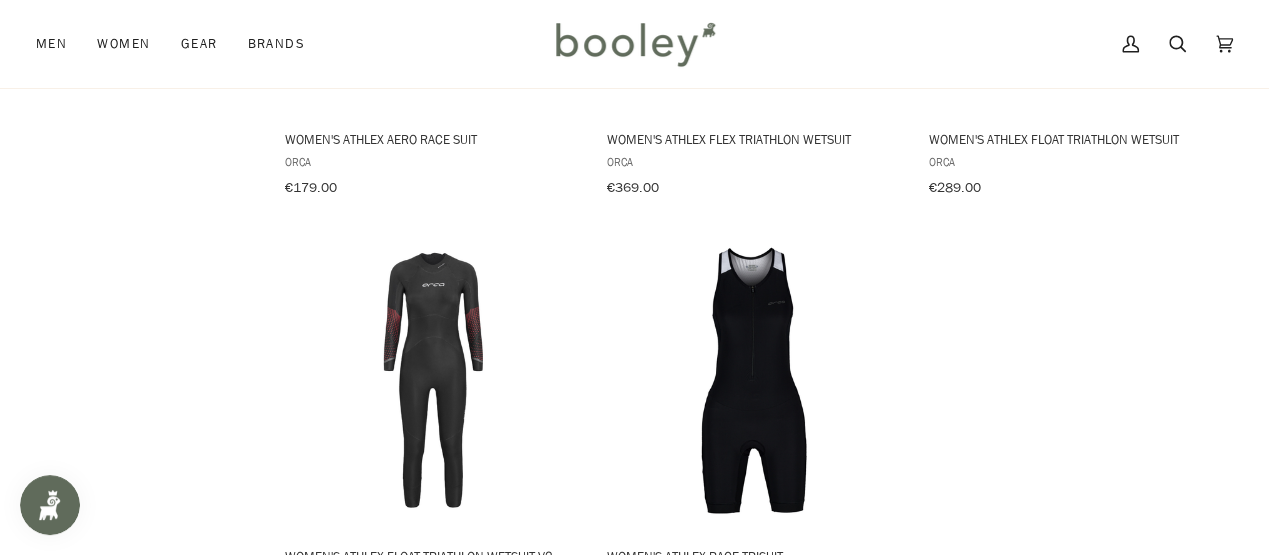 scroll, scrollTop: 36400, scrollLeft: 0, axis: vertical 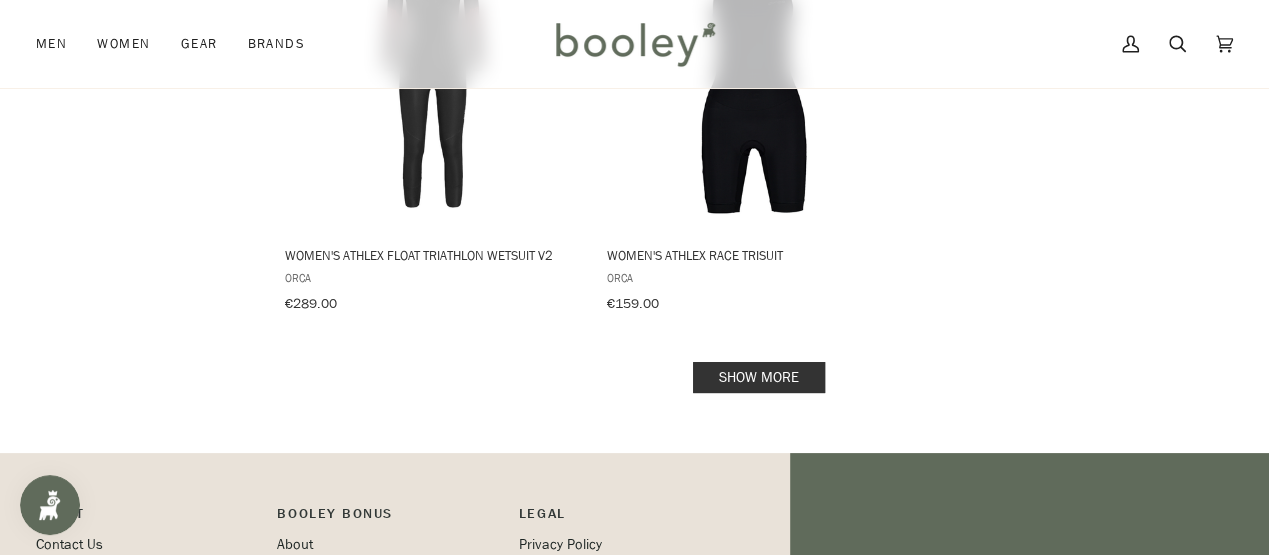 click on "Show more" at bounding box center (759, 377) 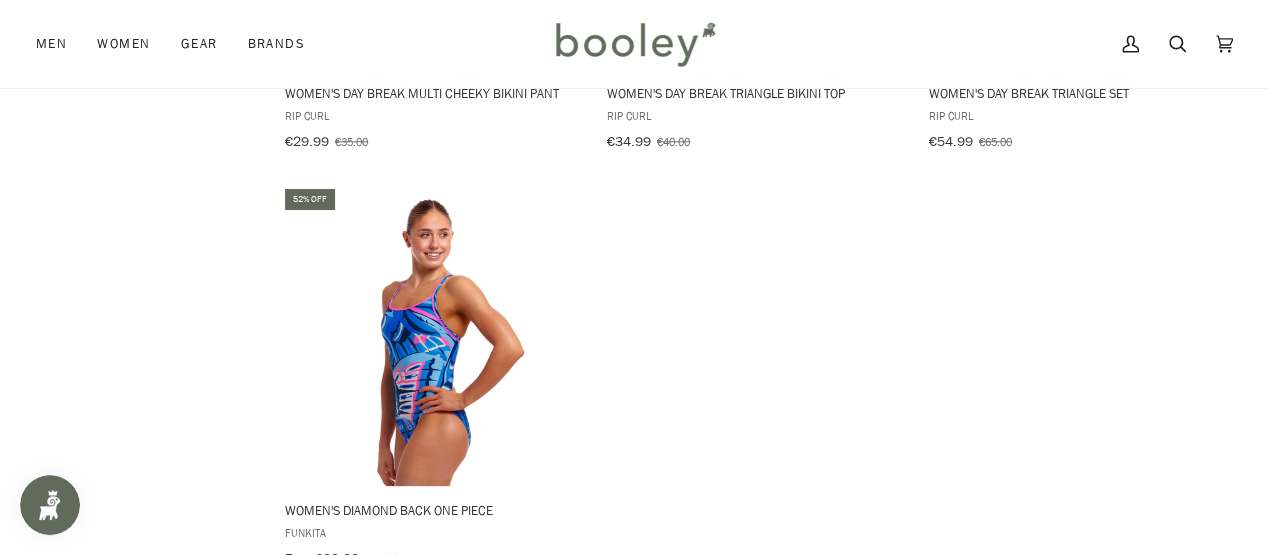 scroll, scrollTop: 39100, scrollLeft: 0, axis: vertical 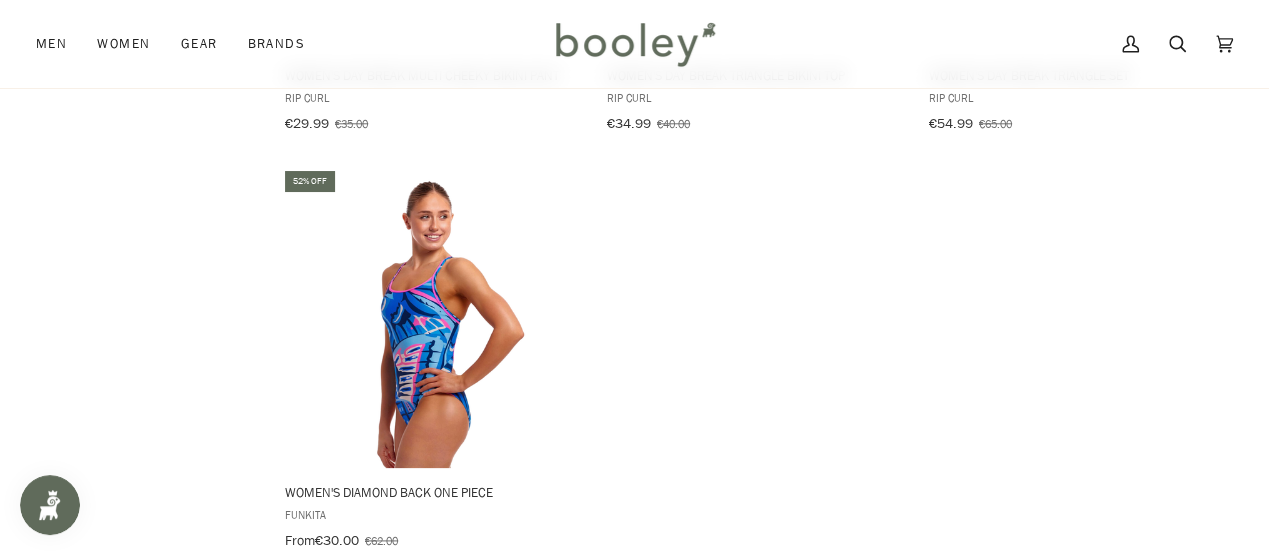 click on "Show more" at bounding box center (759, 614) 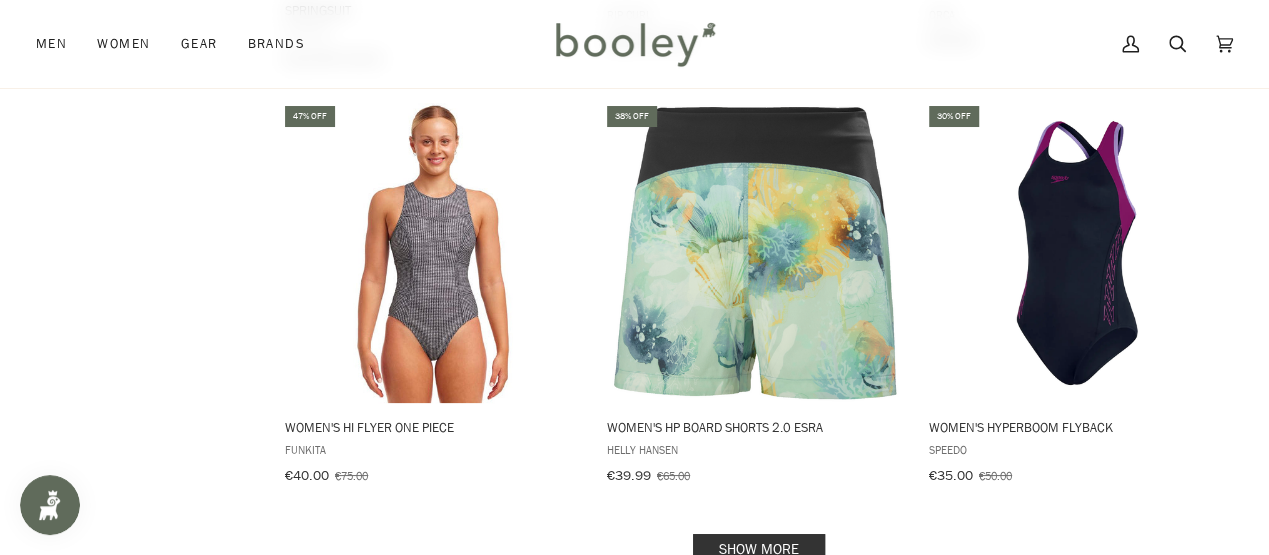 scroll, scrollTop: 41700, scrollLeft: 0, axis: vertical 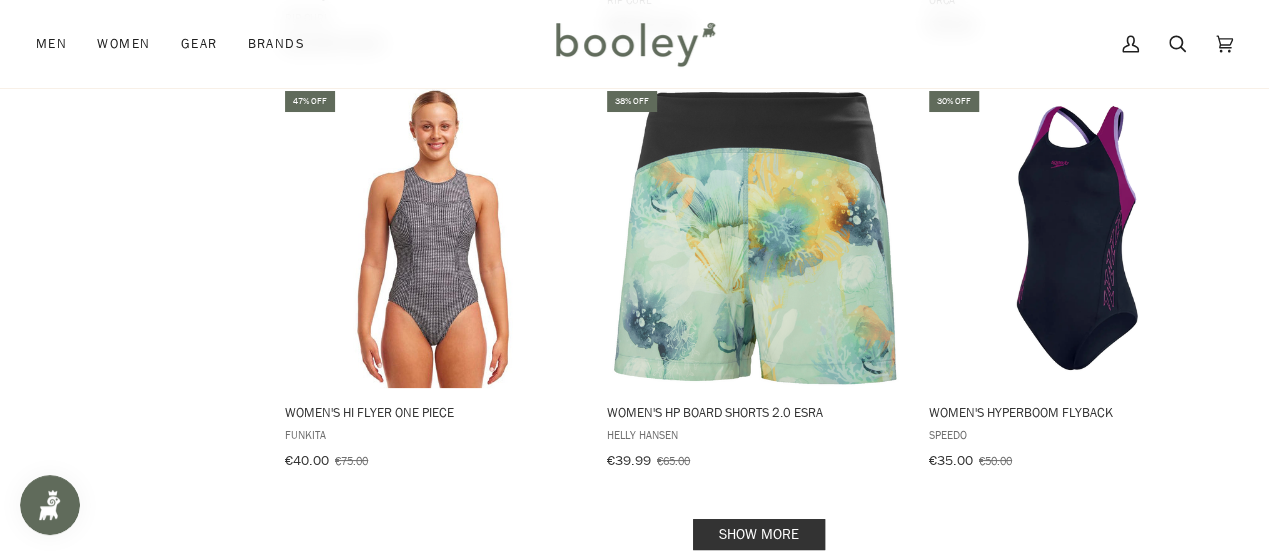 click on "Show more" at bounding box center [759, 534] 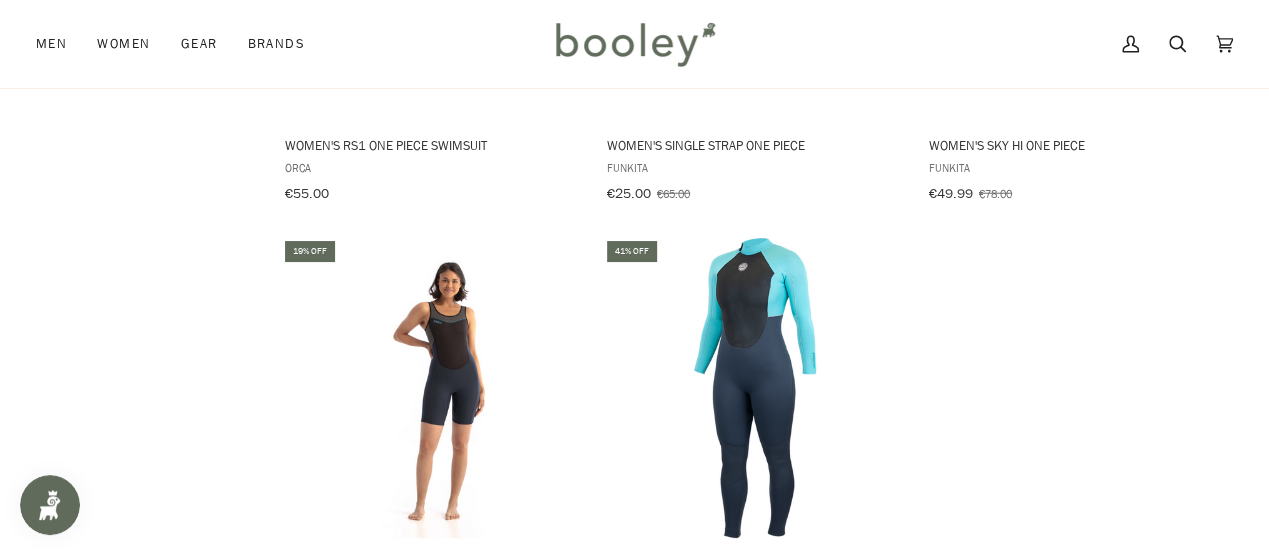 scroll, scrollTop: 44500, scrollLeft: 0, axis: vertical 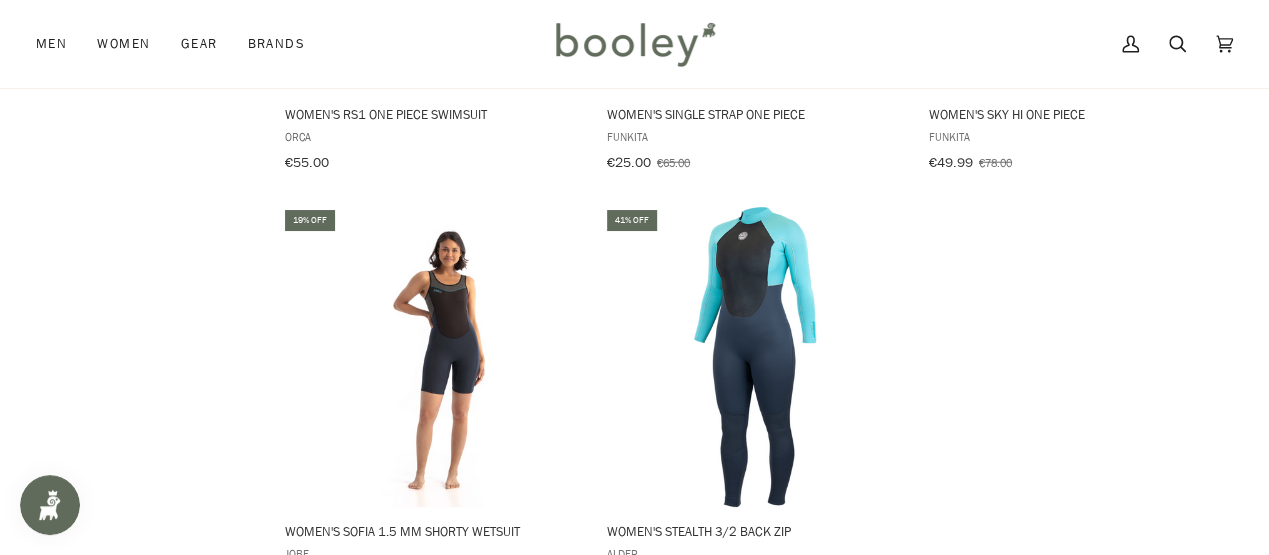 click on "Show more" at bounding box center [759, 652] 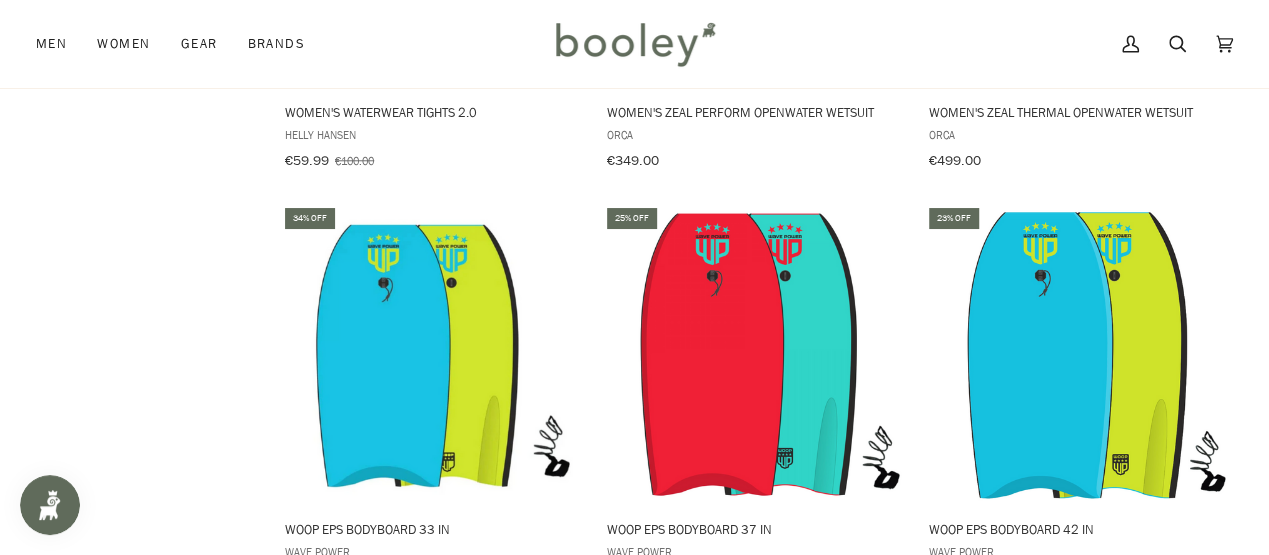 scroll, scrollTop: 46600, scrollLeft: 0, axis: vertical 